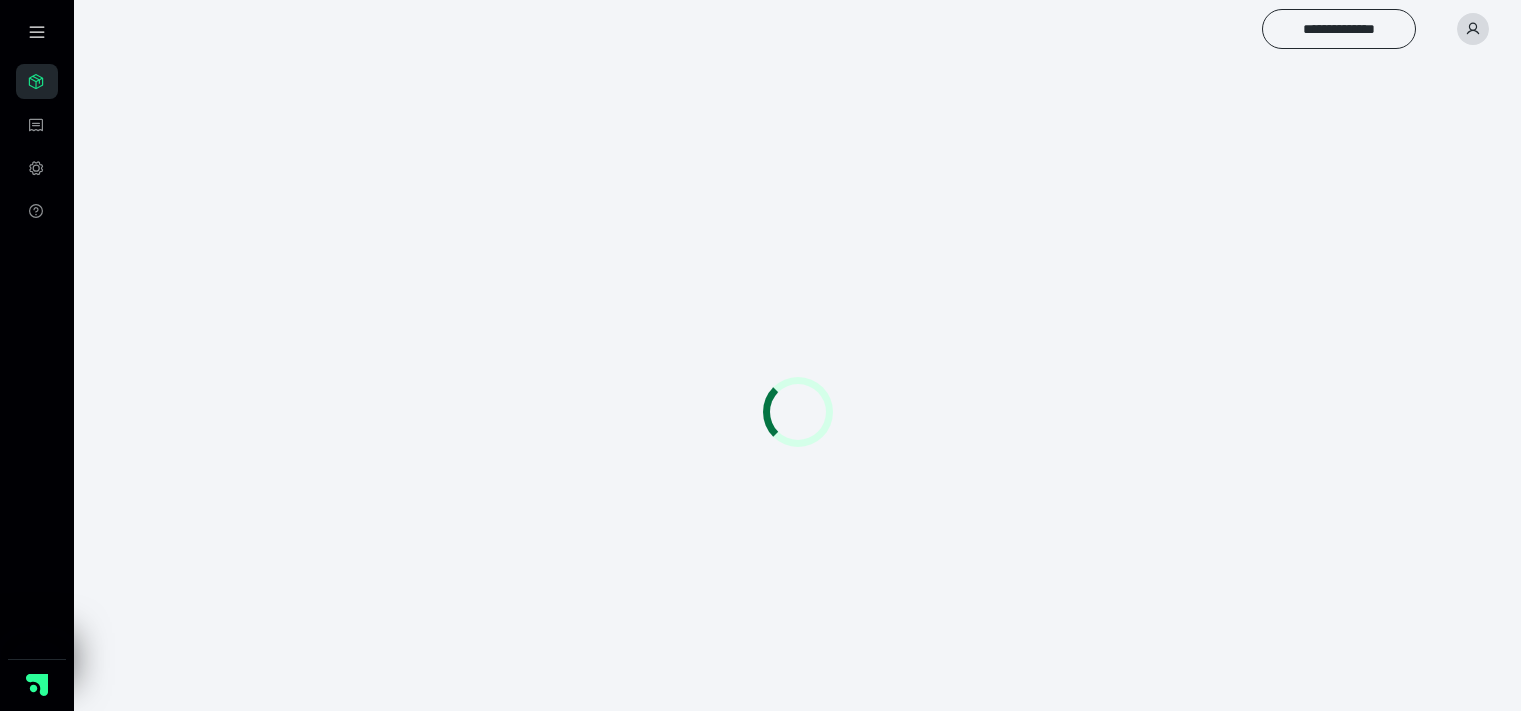 scroll, scrollTop: 0, scrollLeft: 0, axis: both 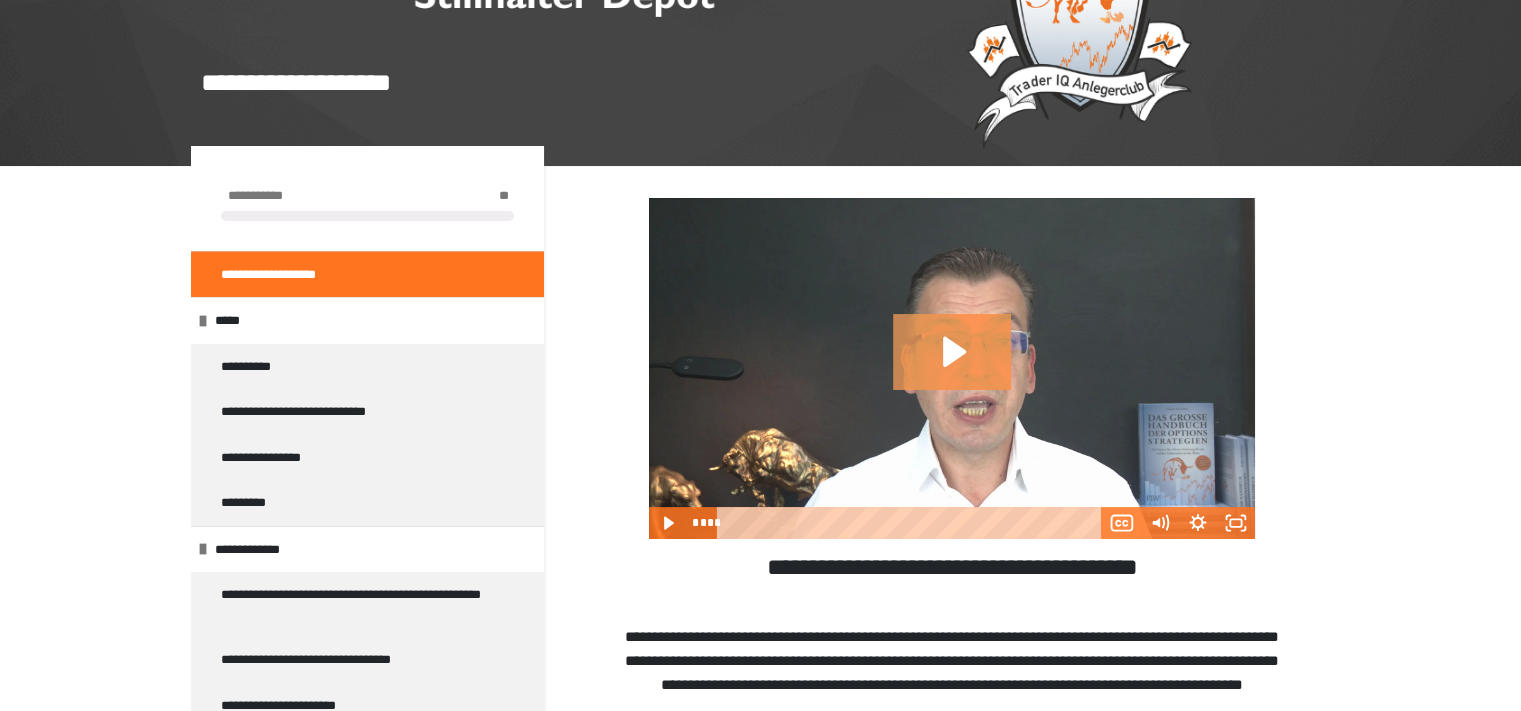 click 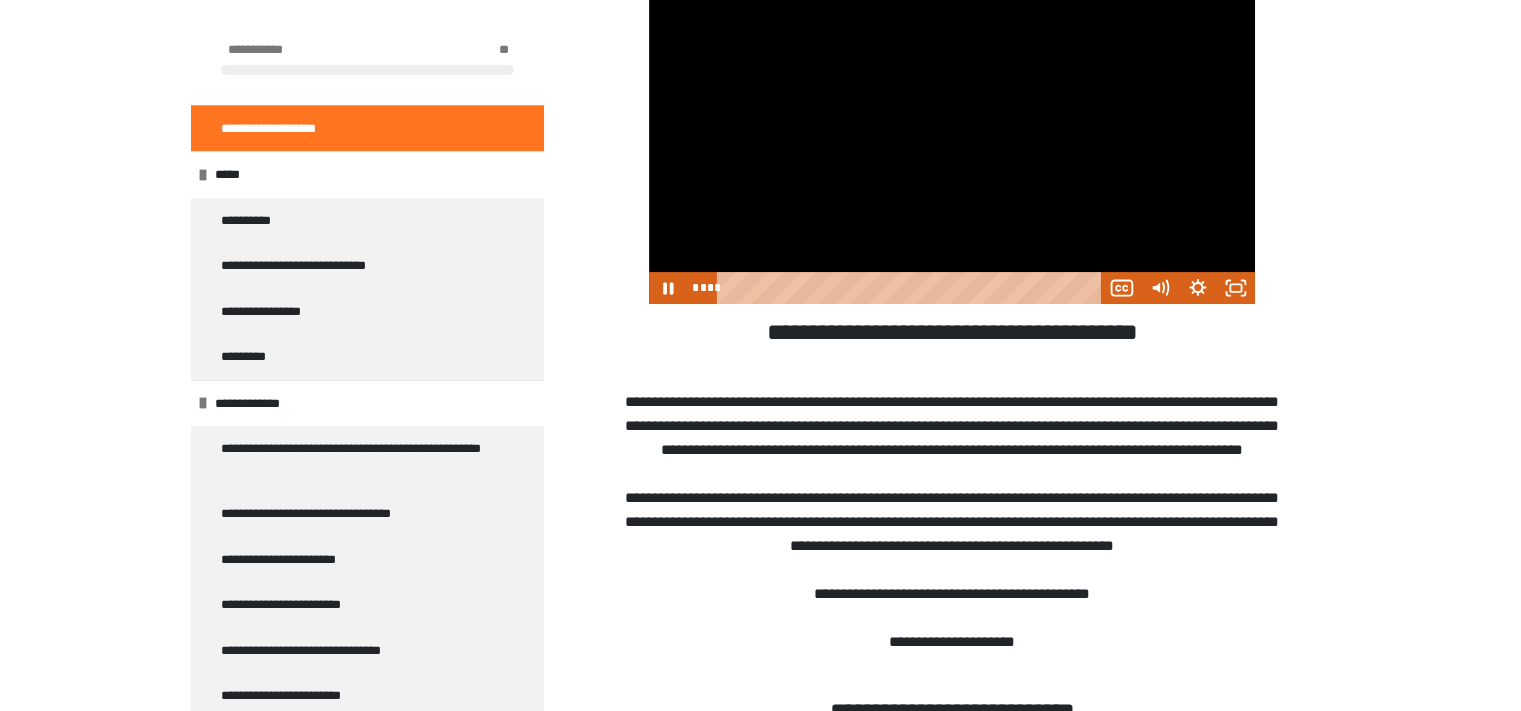 scroll, scrollTop: 444, scrollLeft: 0, axis: vertical 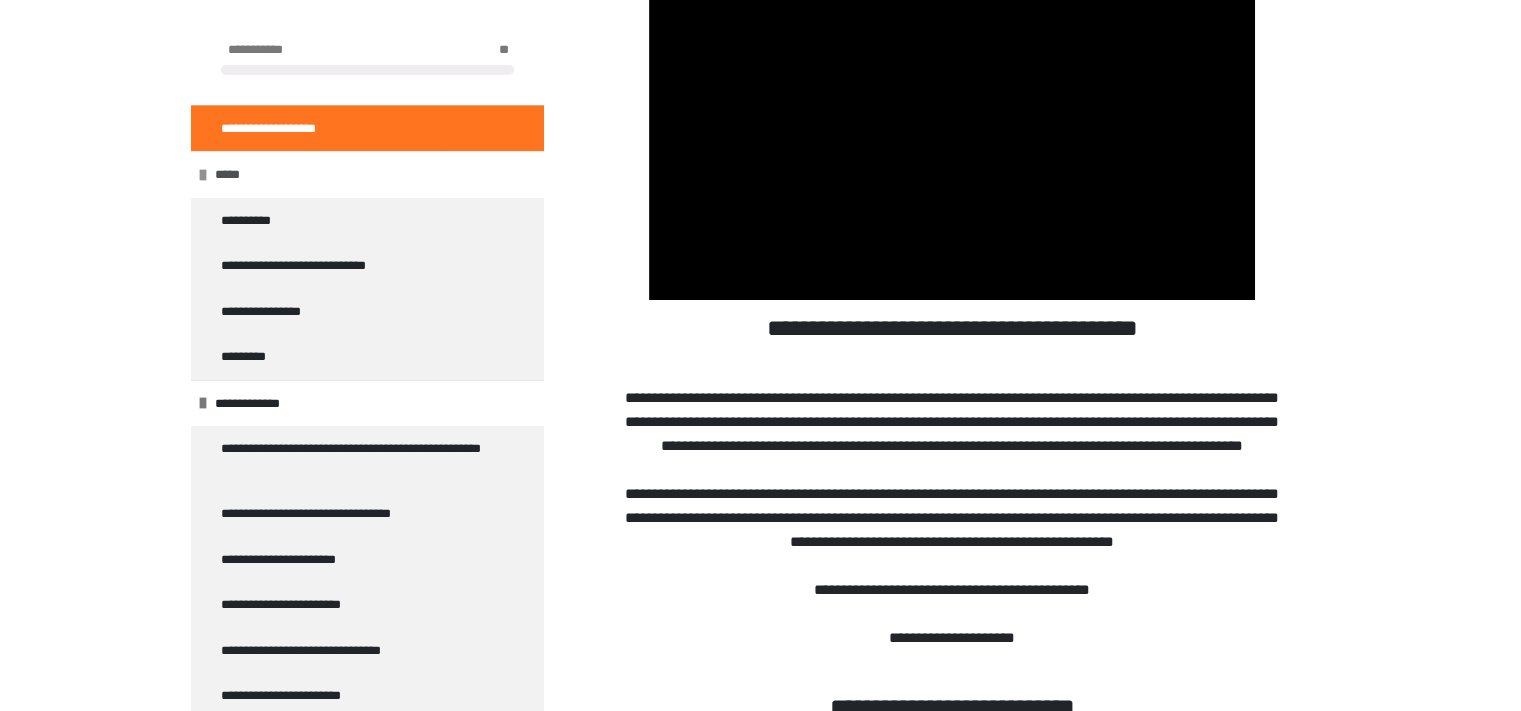 click on "*****" at bounding box center (235, 175) 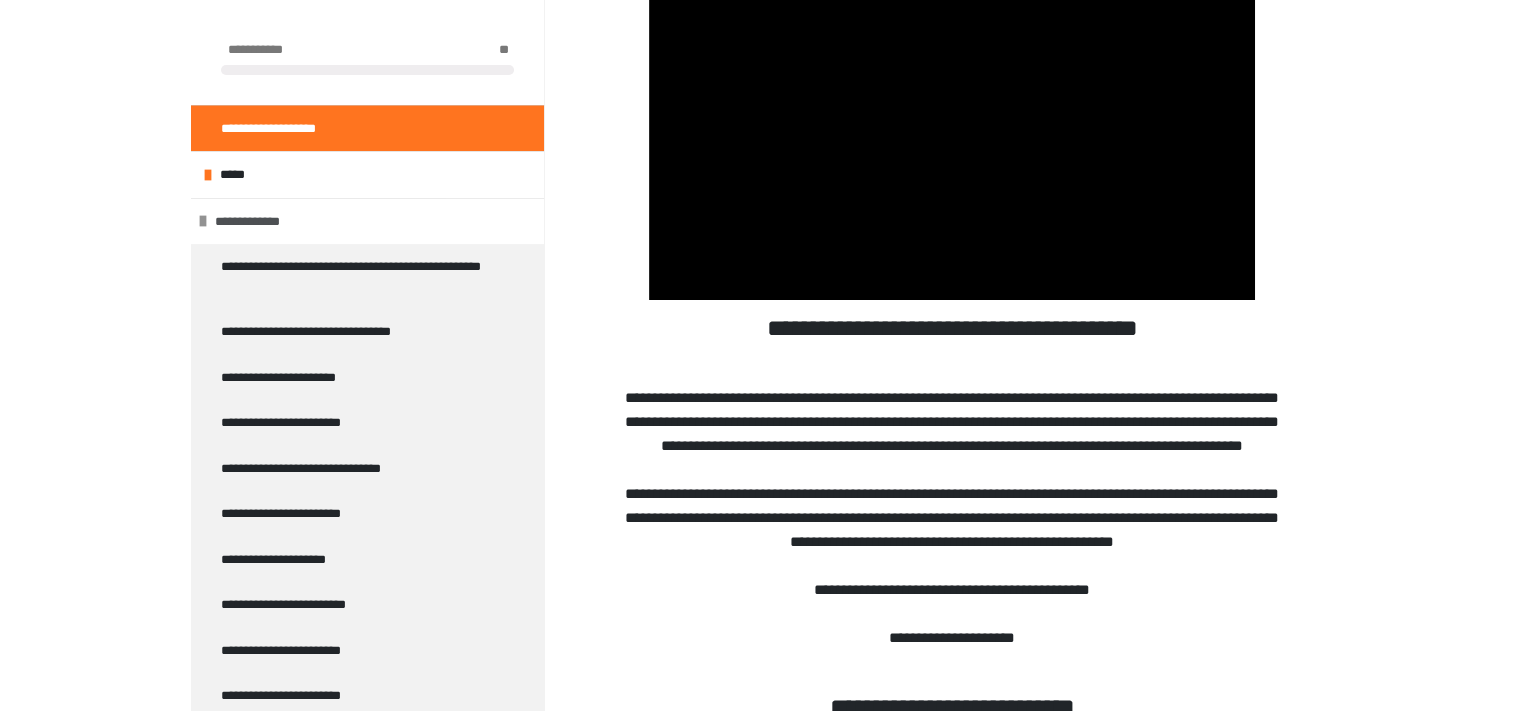 click on "**********" at bounding box center (268, 222) 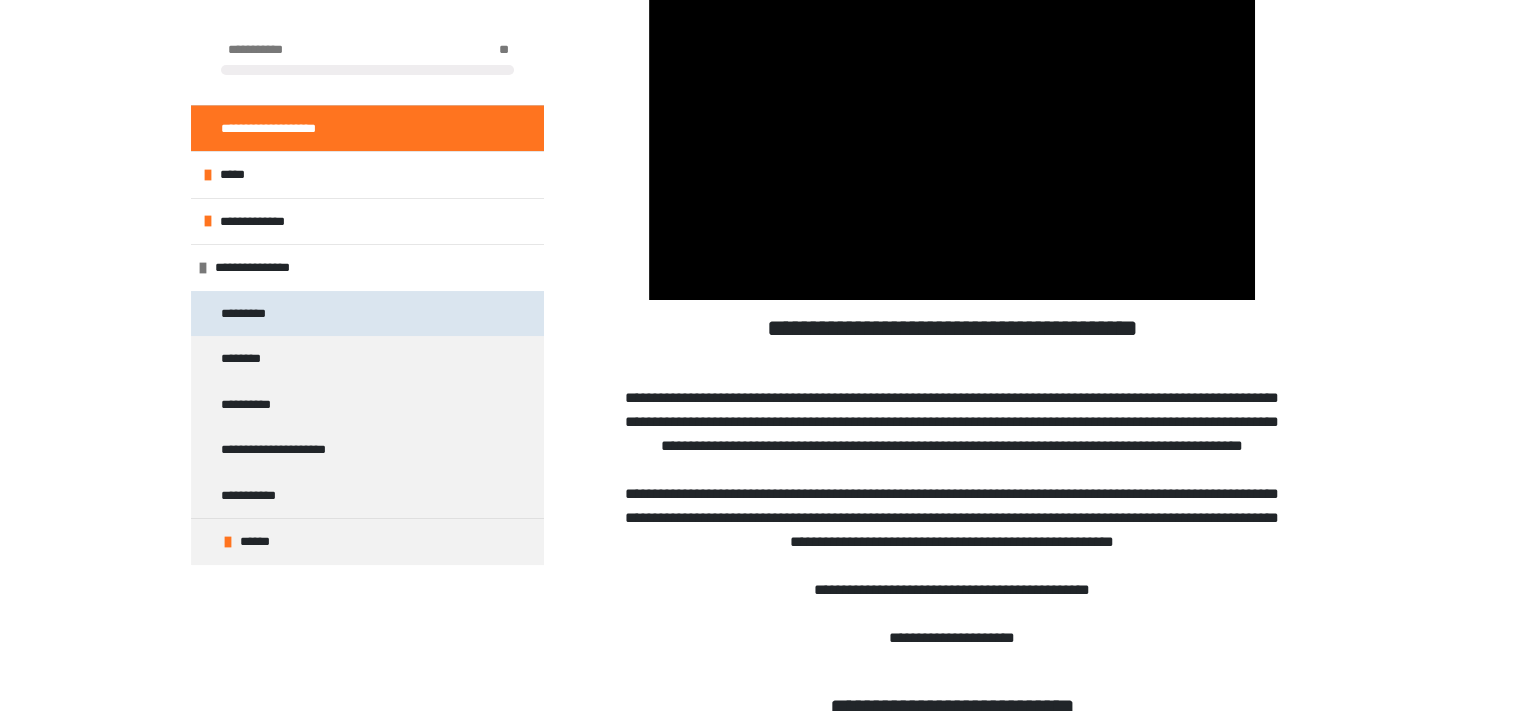 click on "*********" at bounding box center [252, 314] 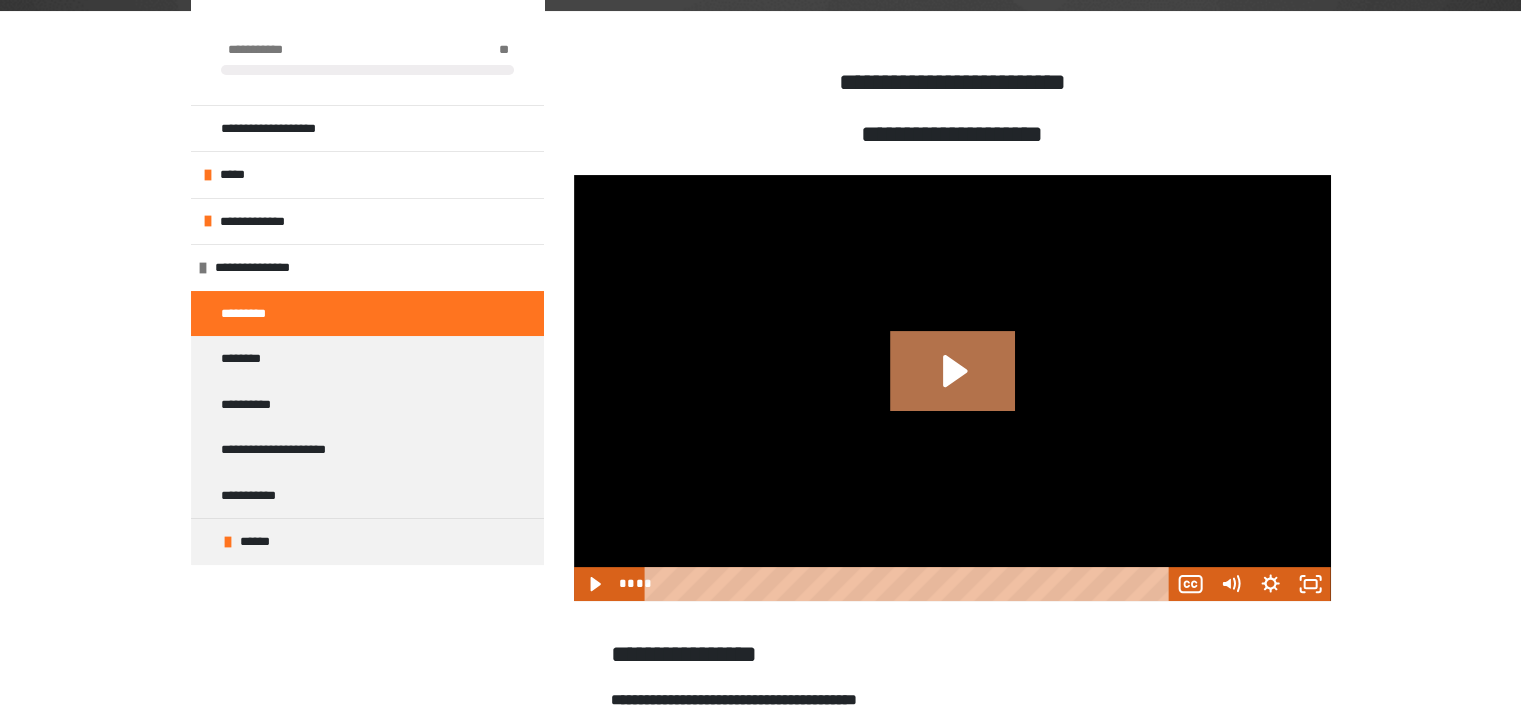 click 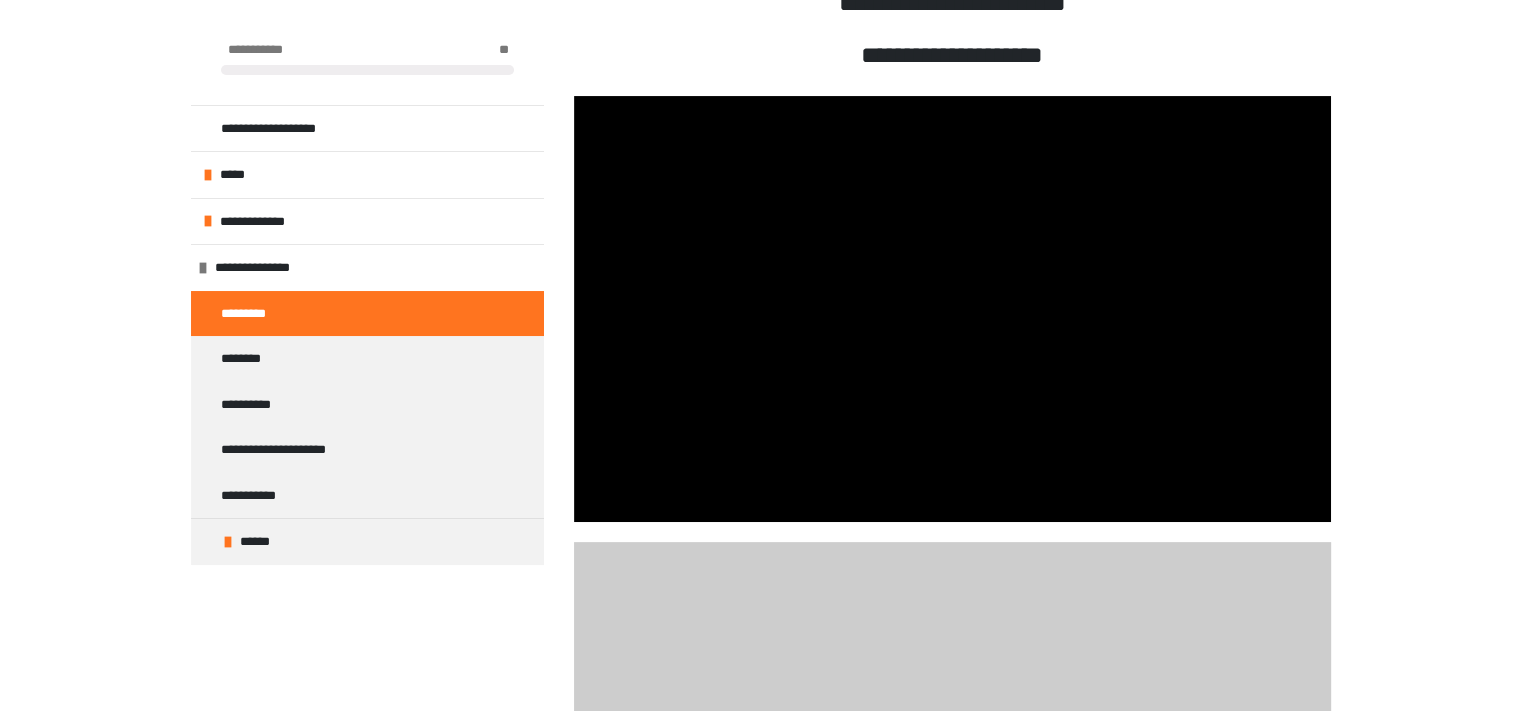 scroll, scrollTop: 423, scrollLeft: 0, axis: vertical 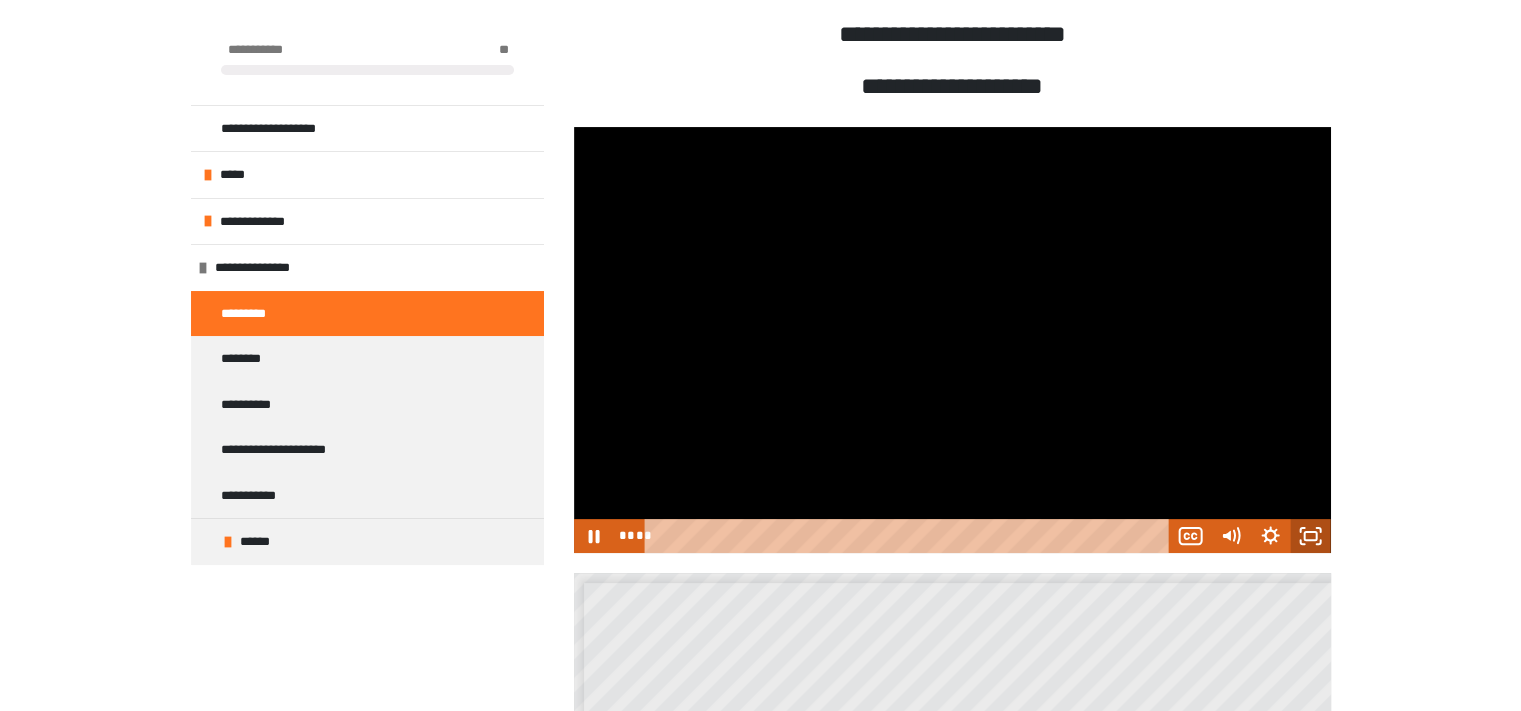 click 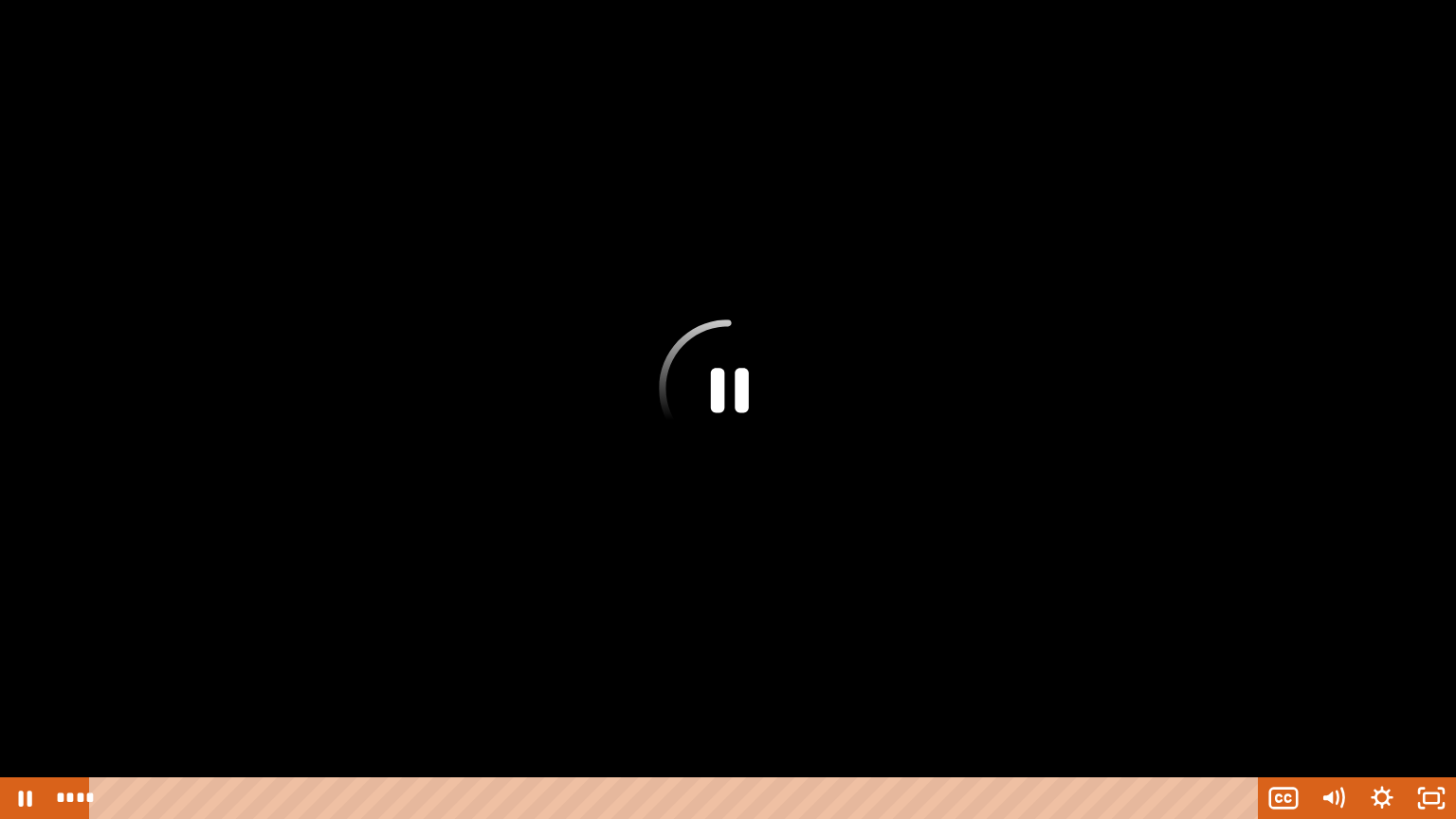 click at bounding box center (728, 410) 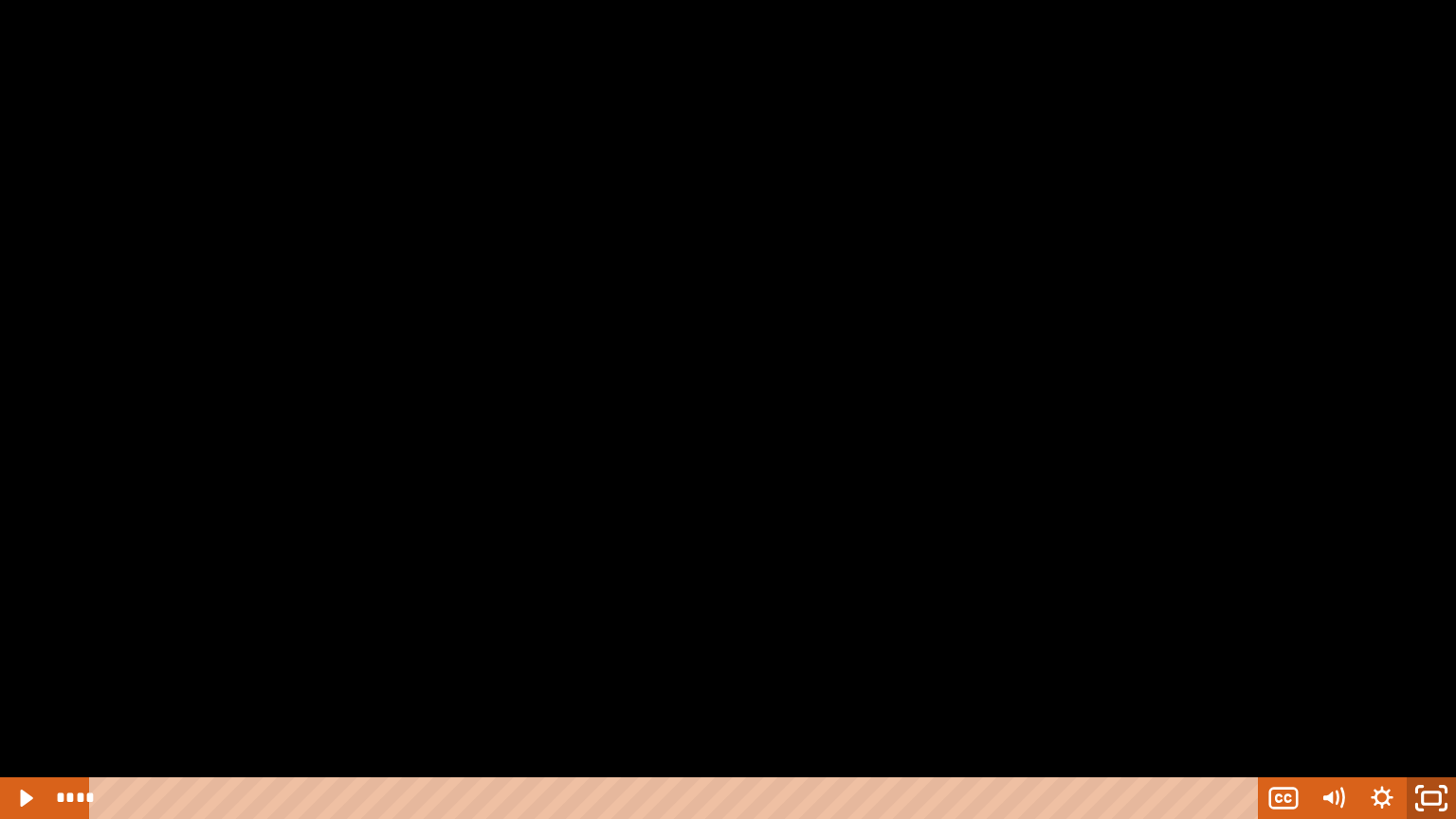 click 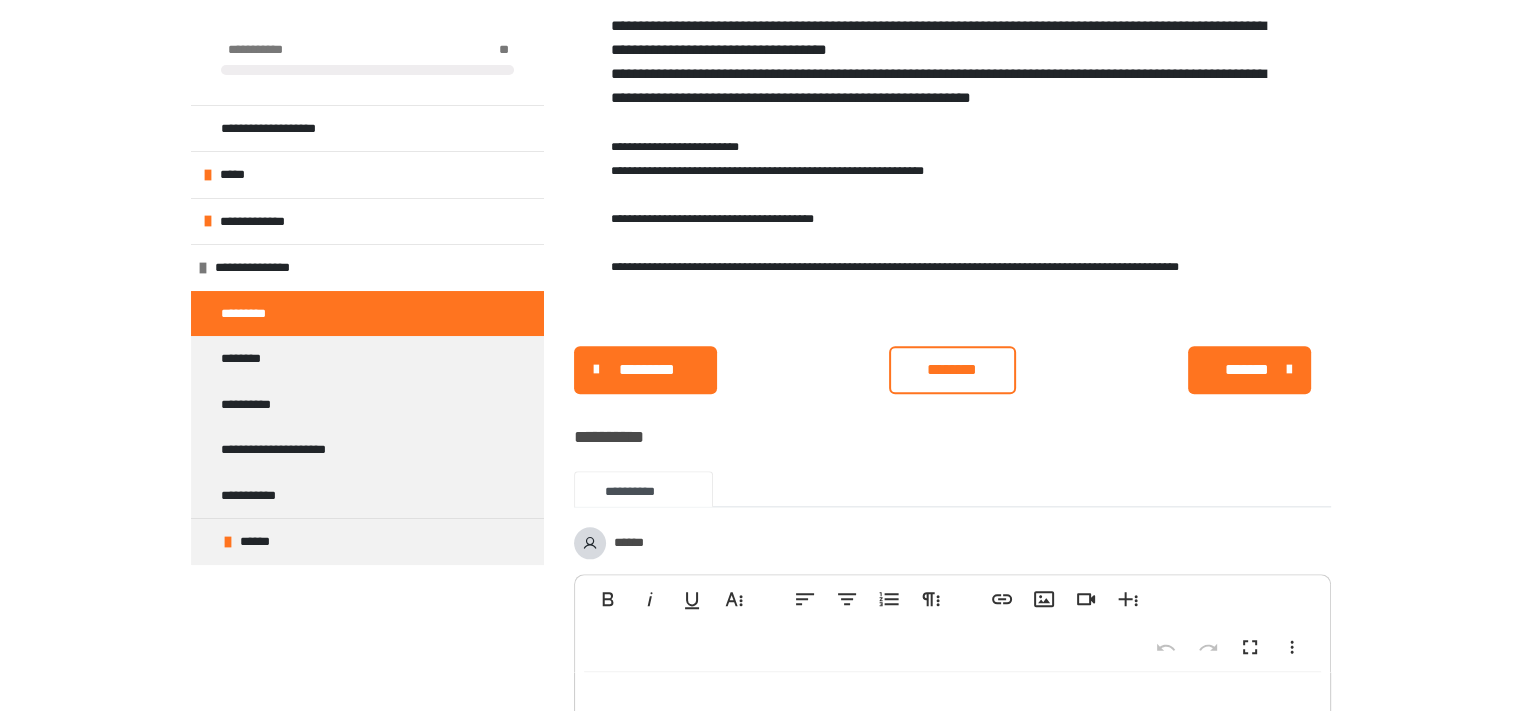 scroll, scrollTop: 2159, scrollLeft: 0, axis: vertical 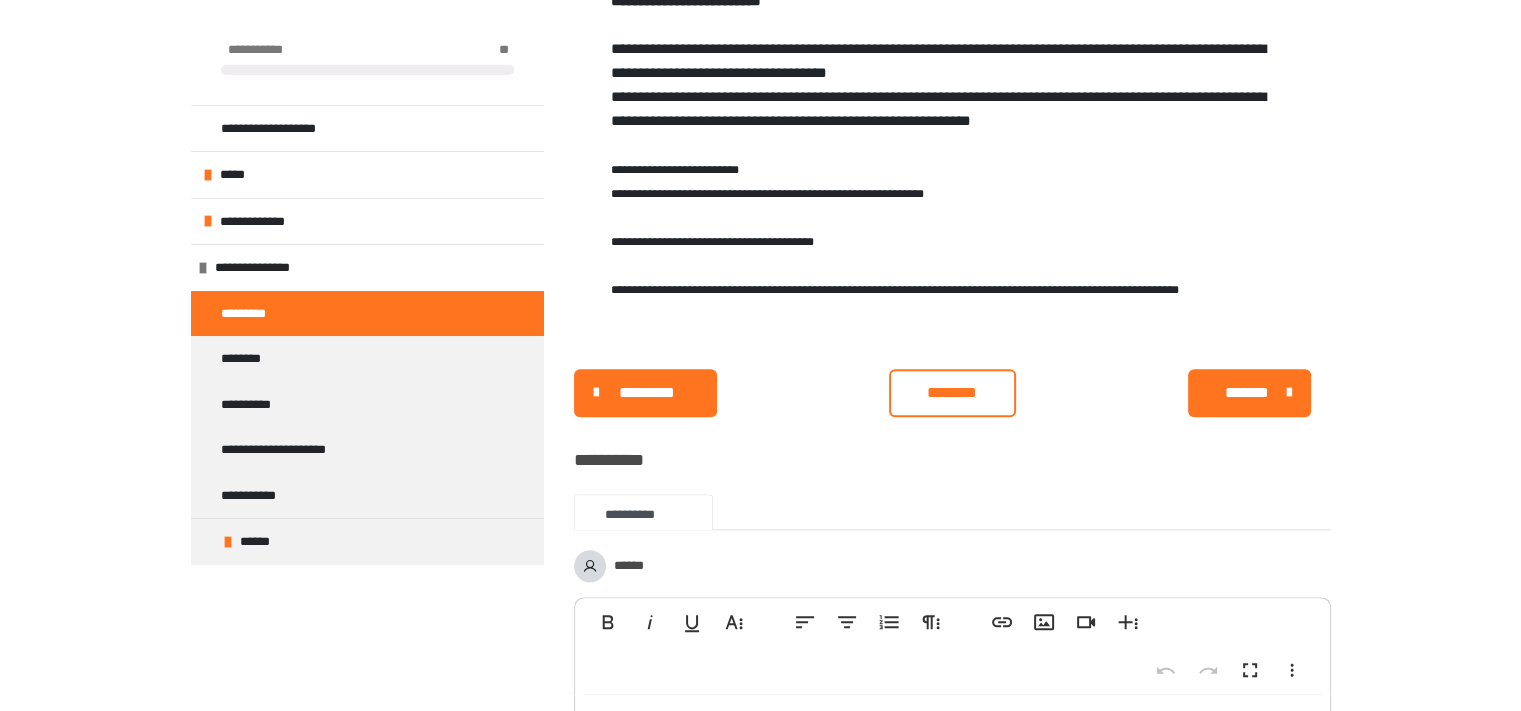 click on "*******" at bounding box center [1247, 393] 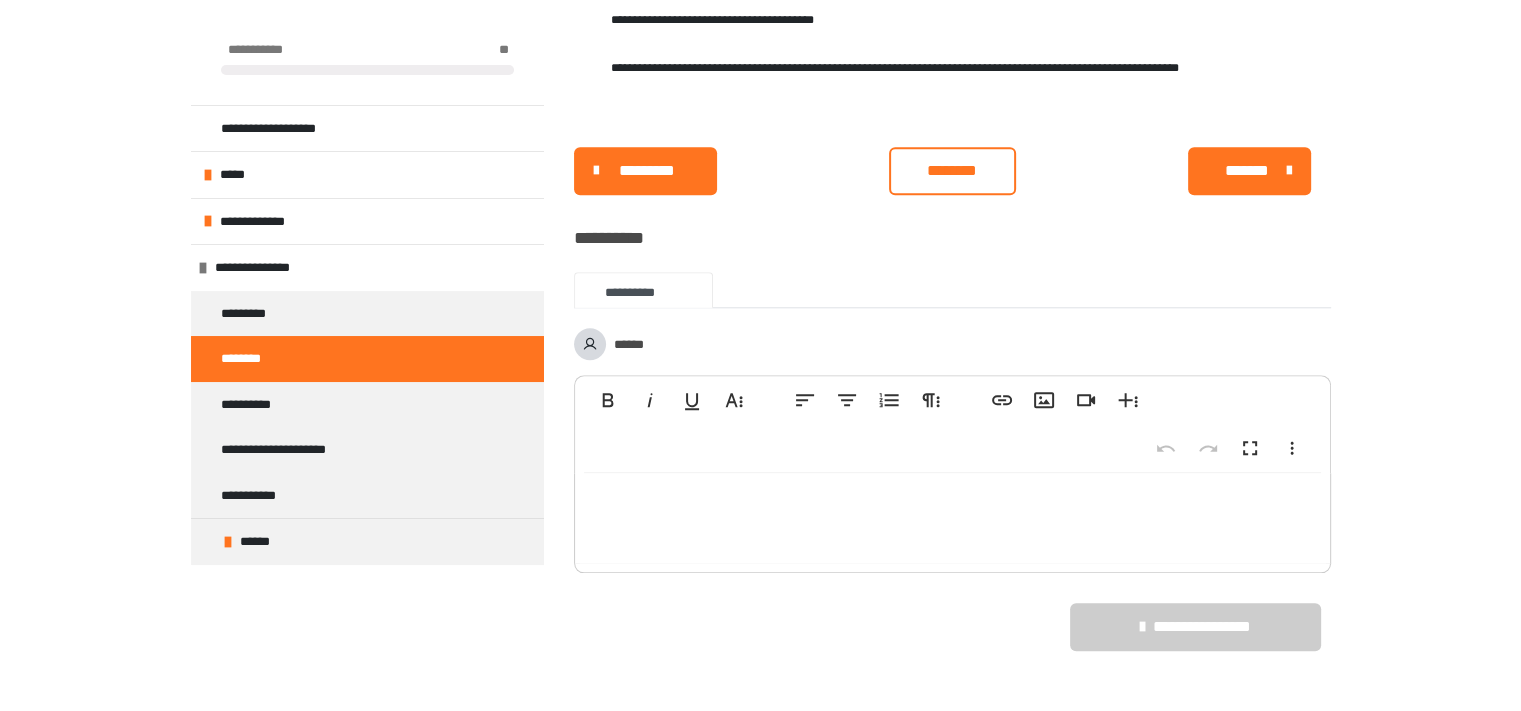 scroll, scrollTop: 2150, scrollLeft: 0, axis: vertical 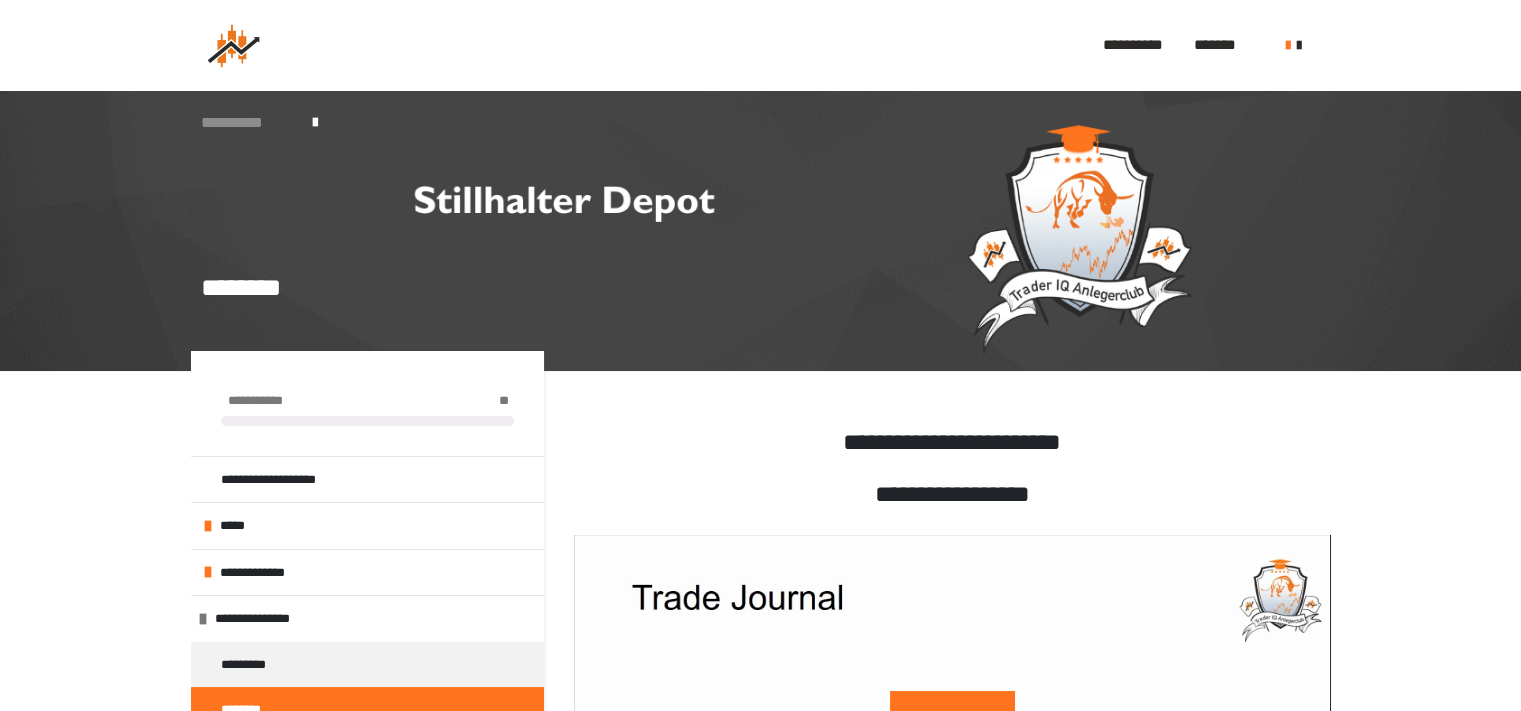 click on "**********" at bounding box center [247, 123] 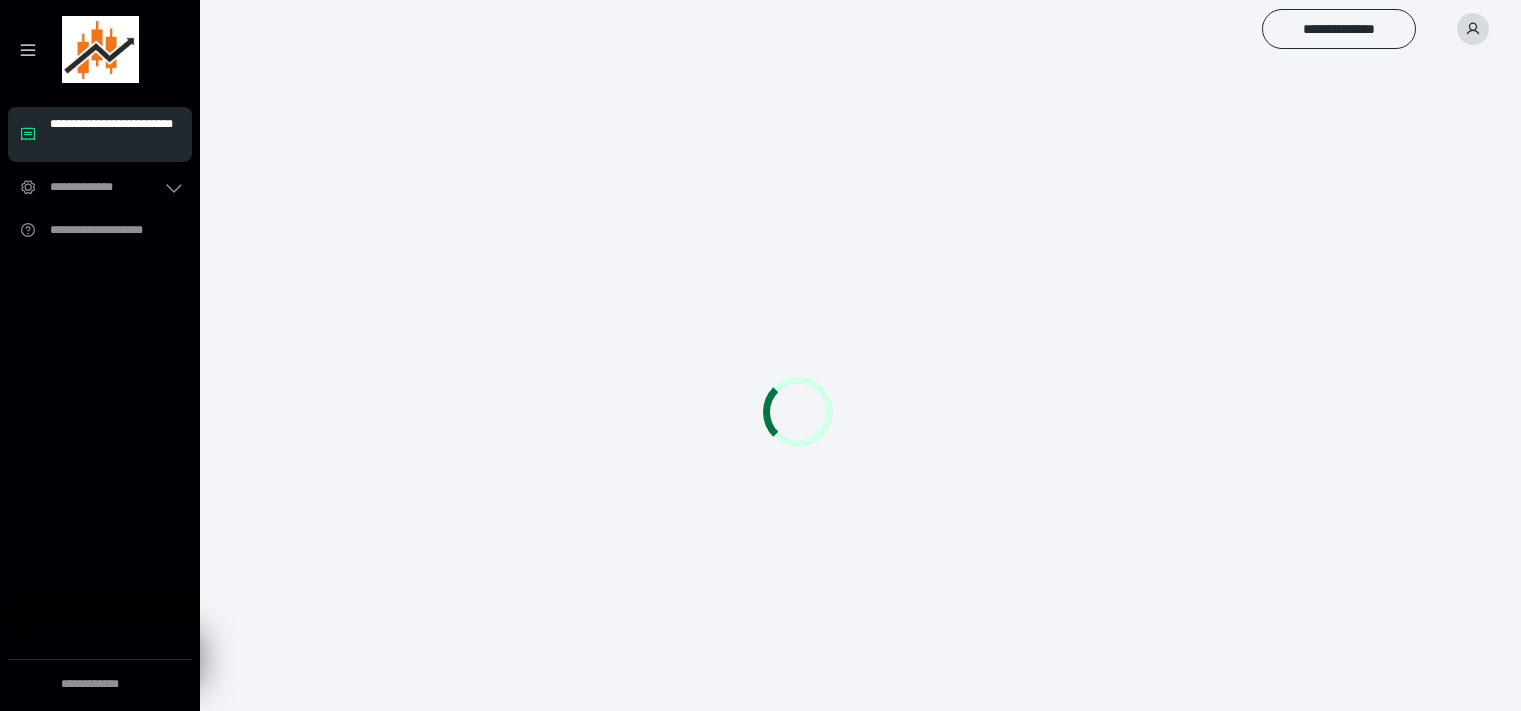 scroll, scrollTop: 0, scrollLeft: 0, axis: both 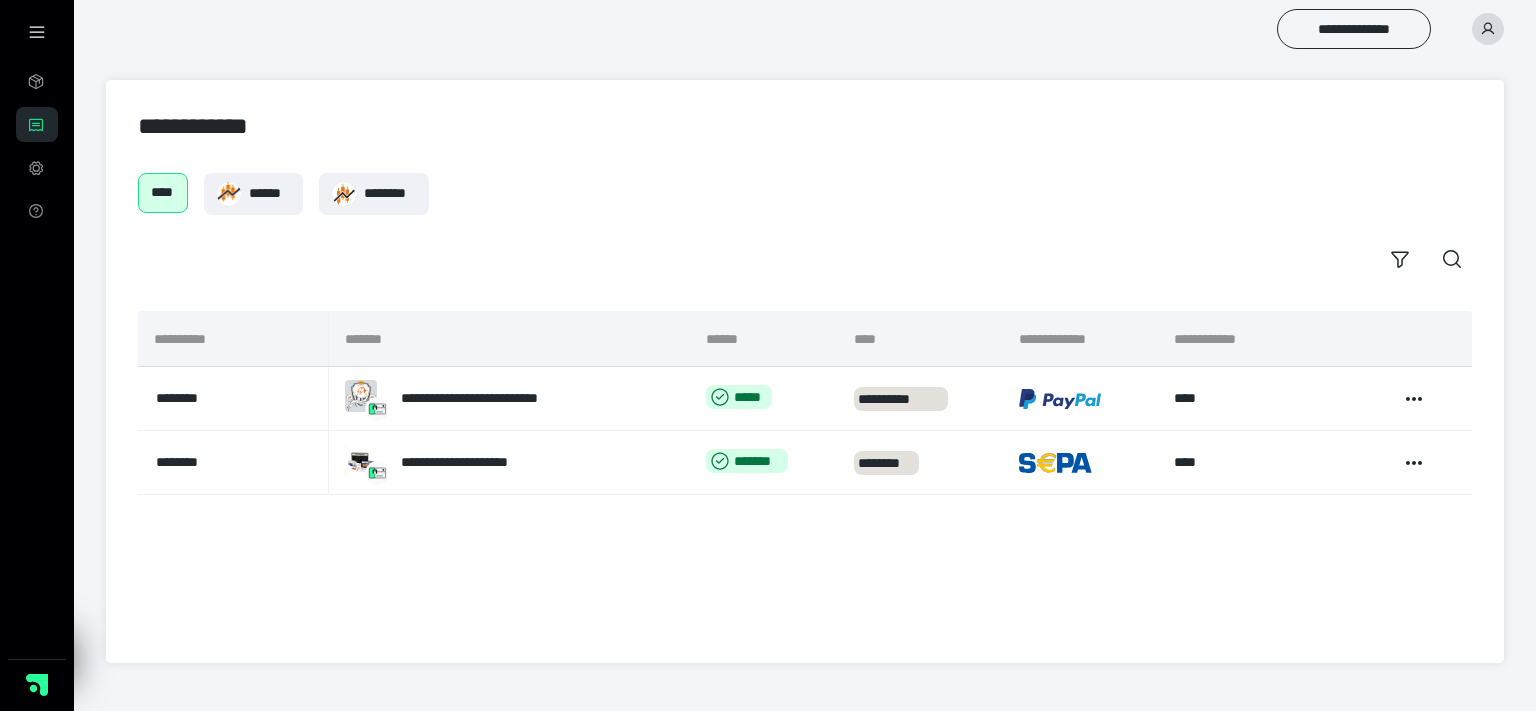 click 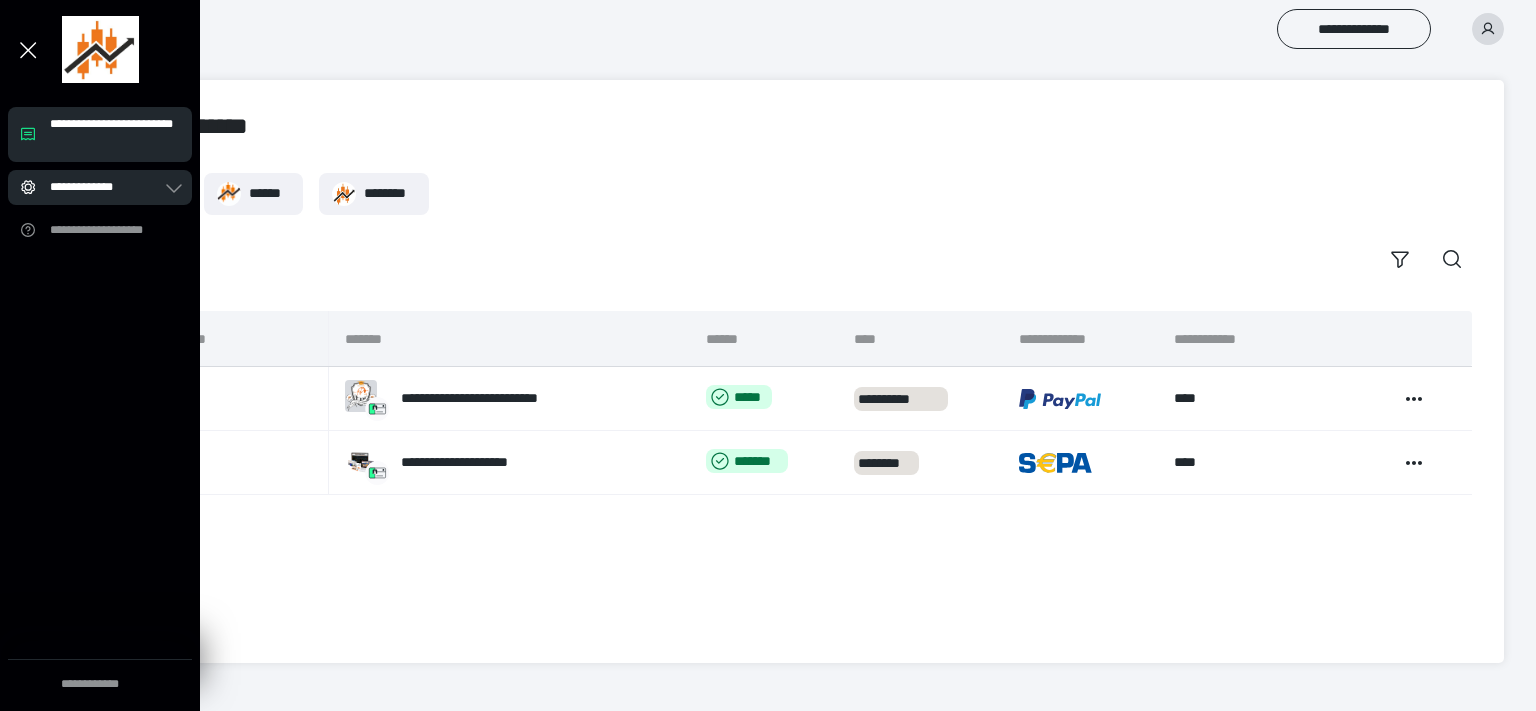 click on "**********" at bounding box center [106, 187] 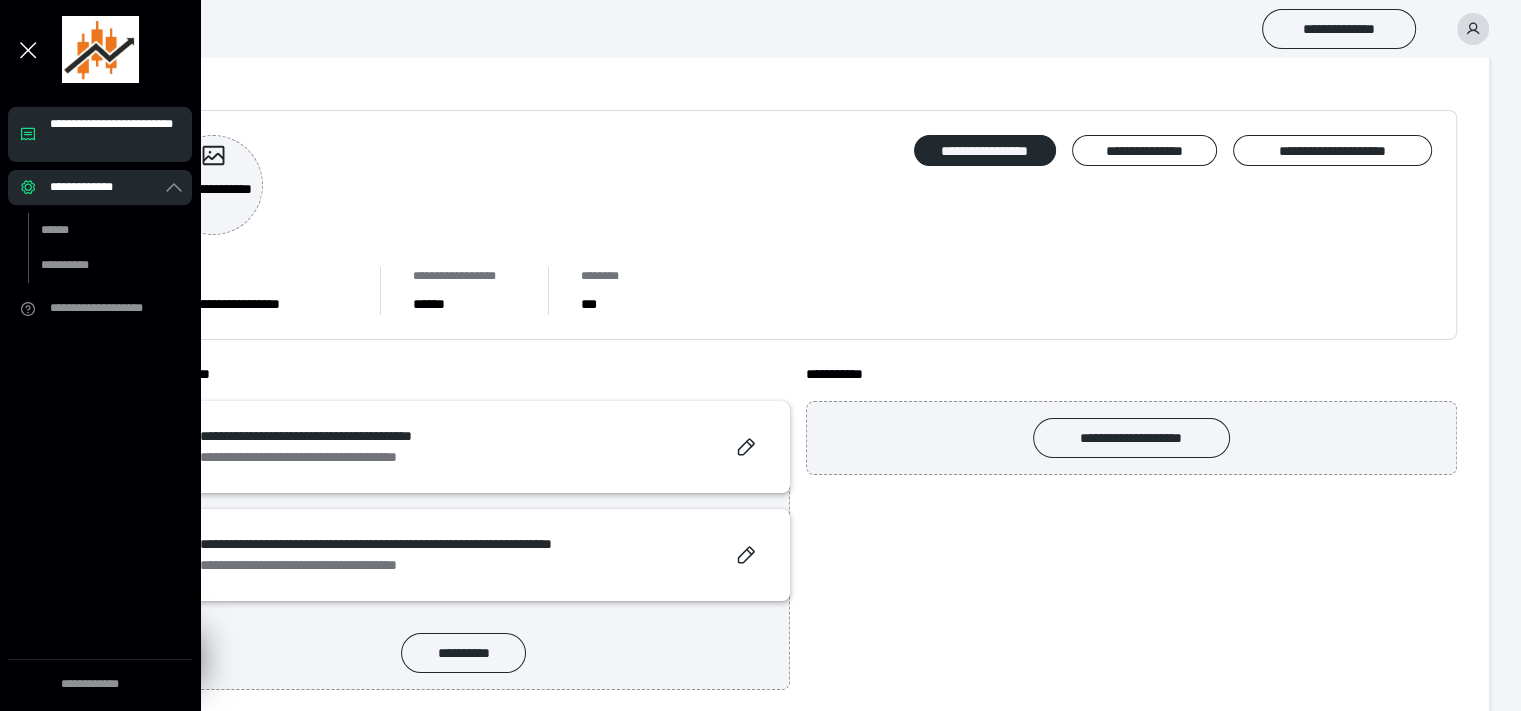scroll, scrollTop: 59, scrollLeft: 0, axis: vertical 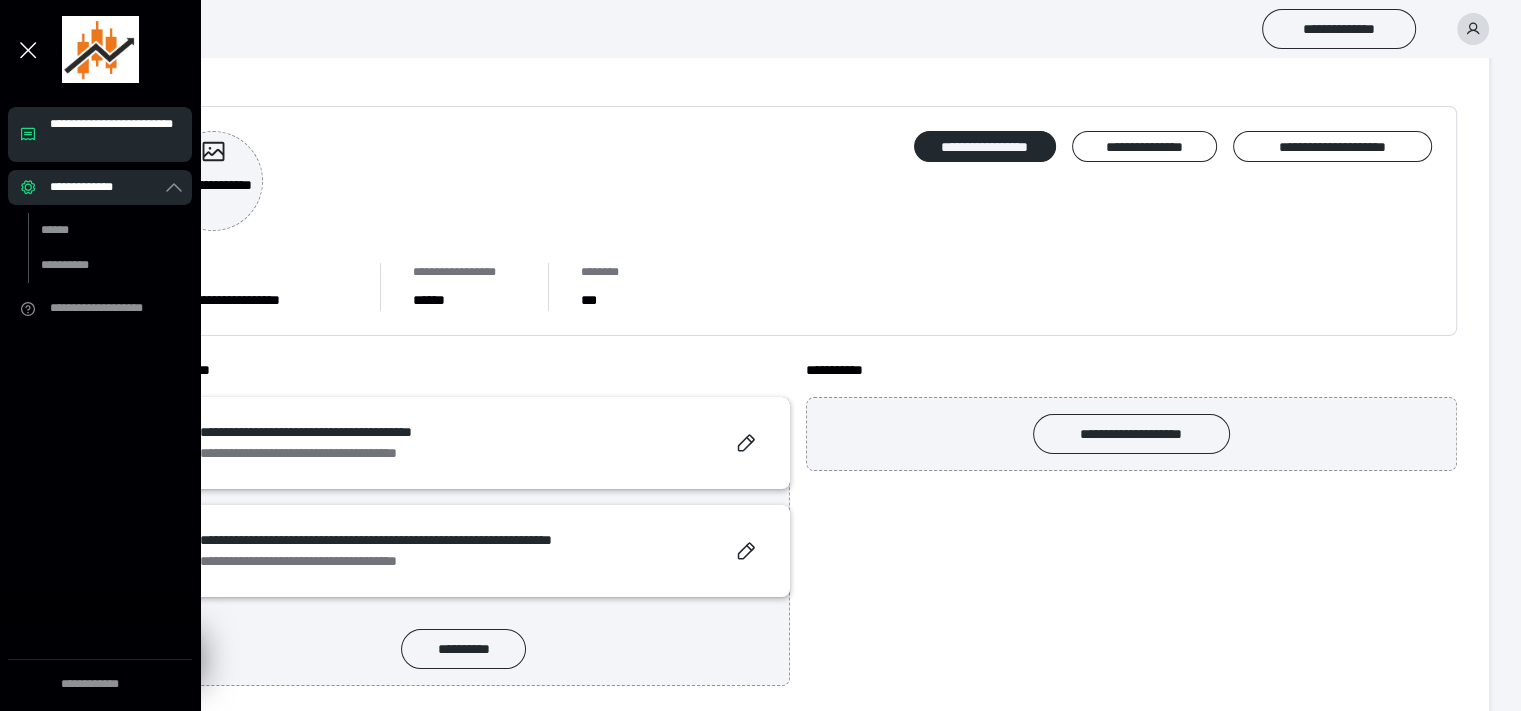 click 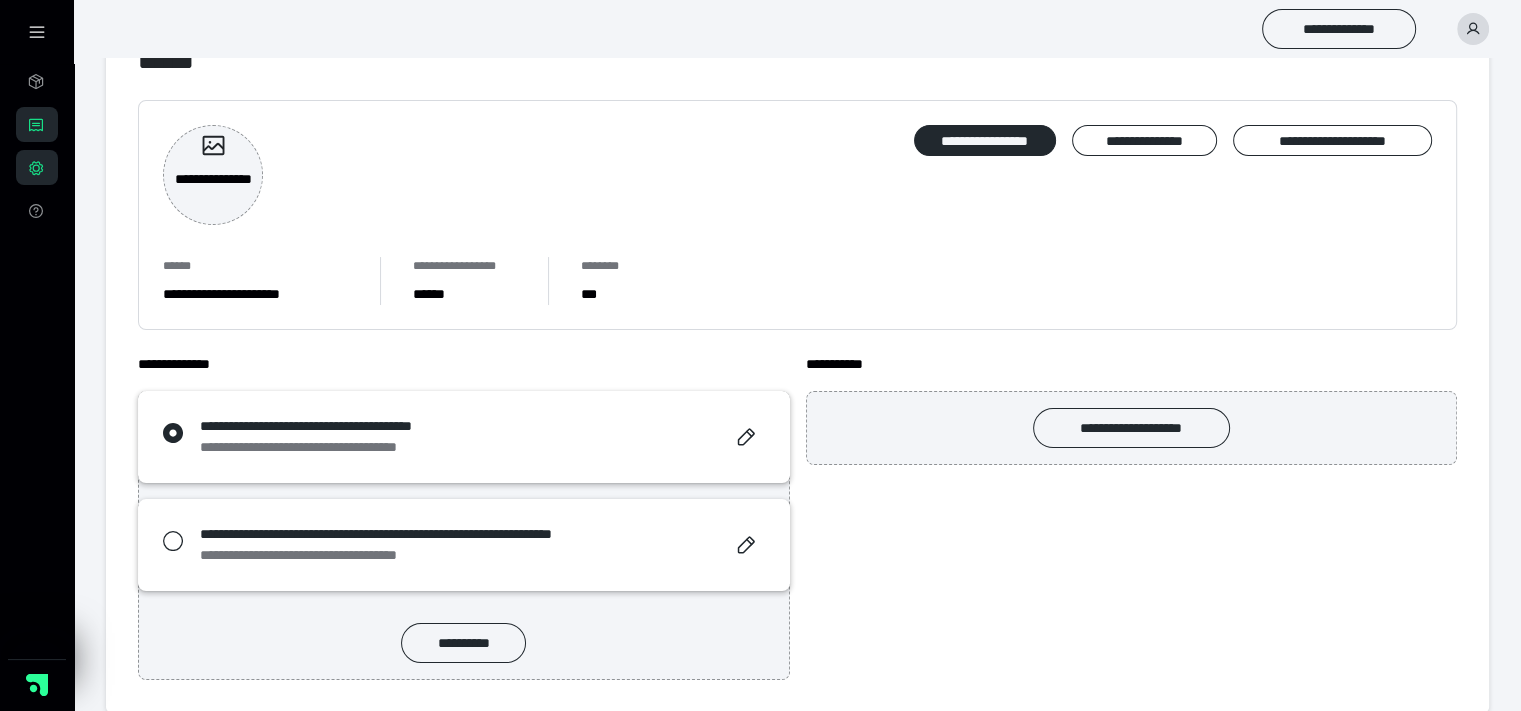 scroll, scrollTop: 88, scrollLeft: 0, axis: vertical 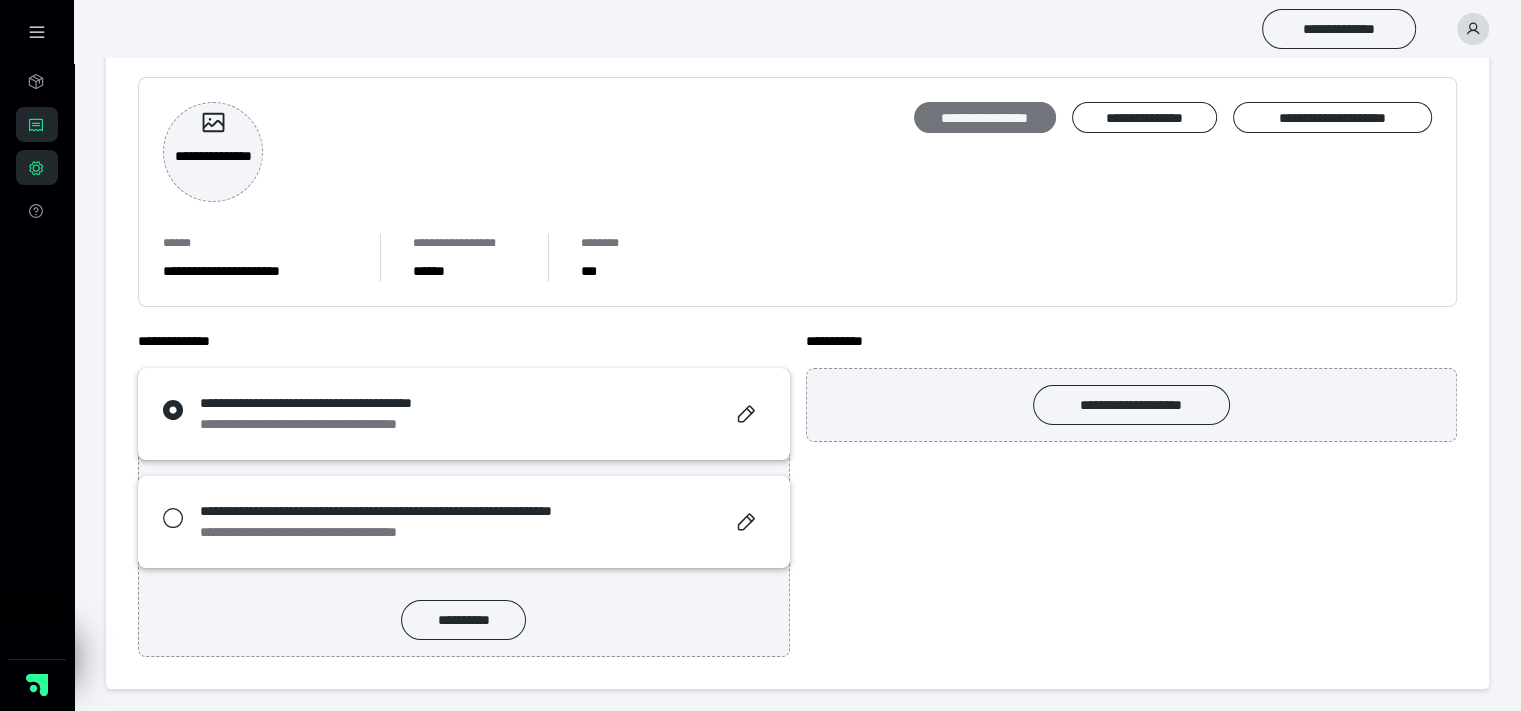 click on "**********" at bounding box center [985, 118] 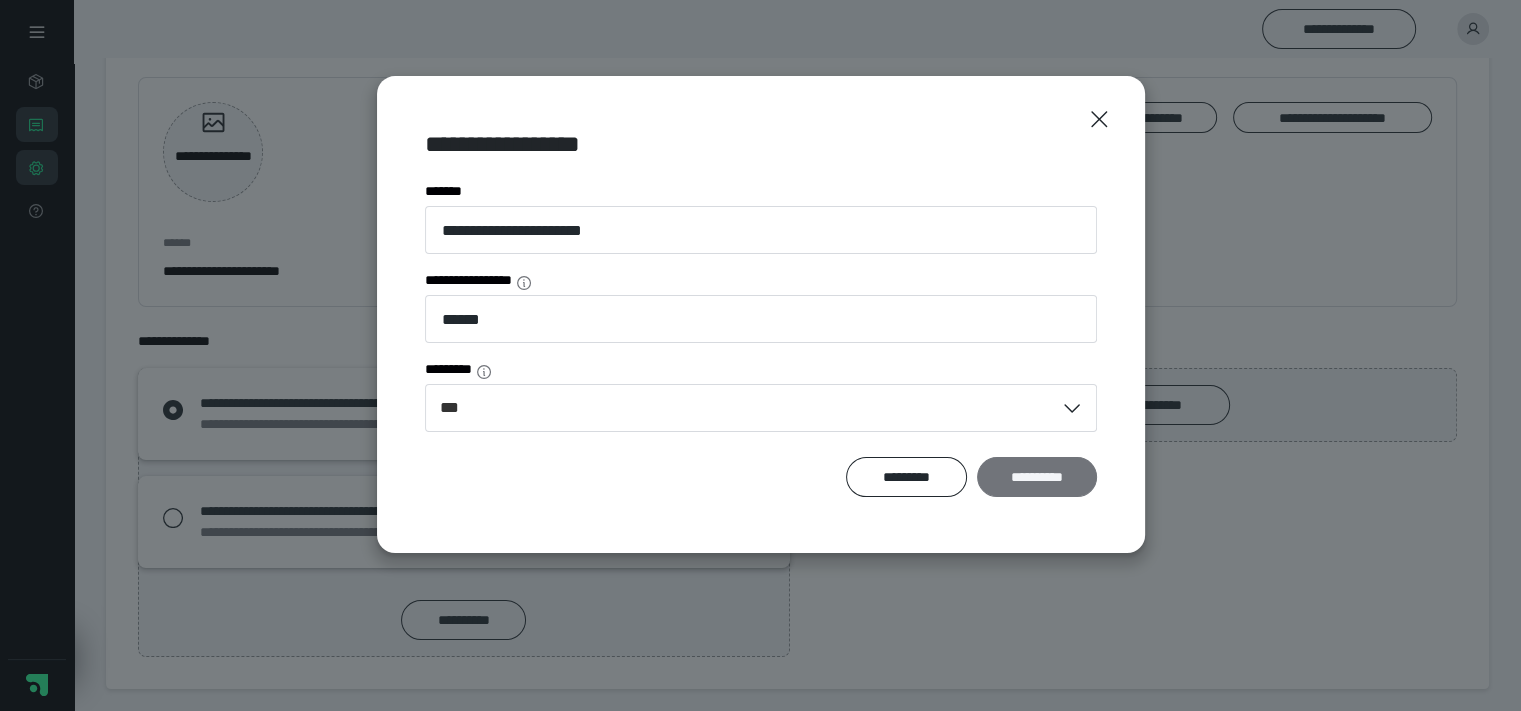 click on "**********" at bounding box center (1037, 477) 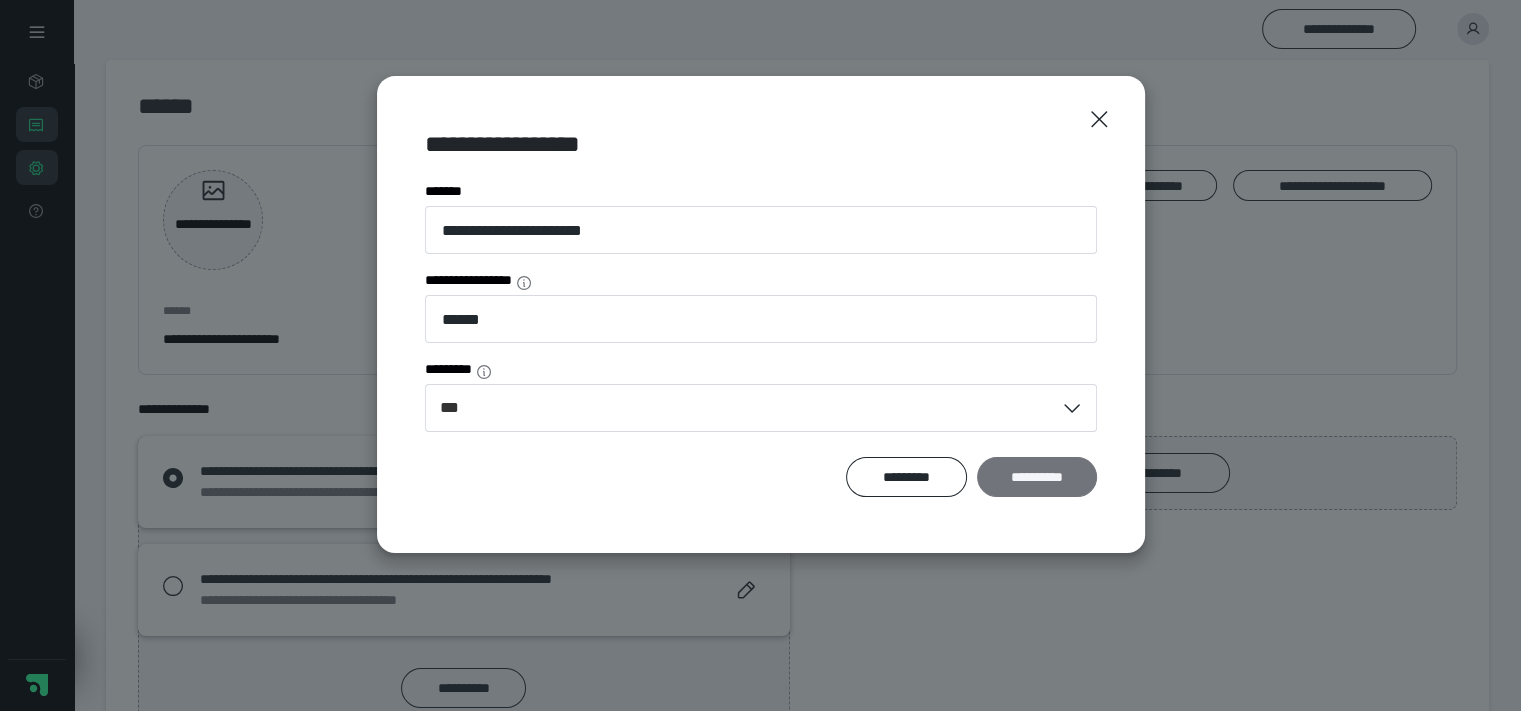 scroll, scrollTop: 88, scrollLeft: 0, axis: vertical 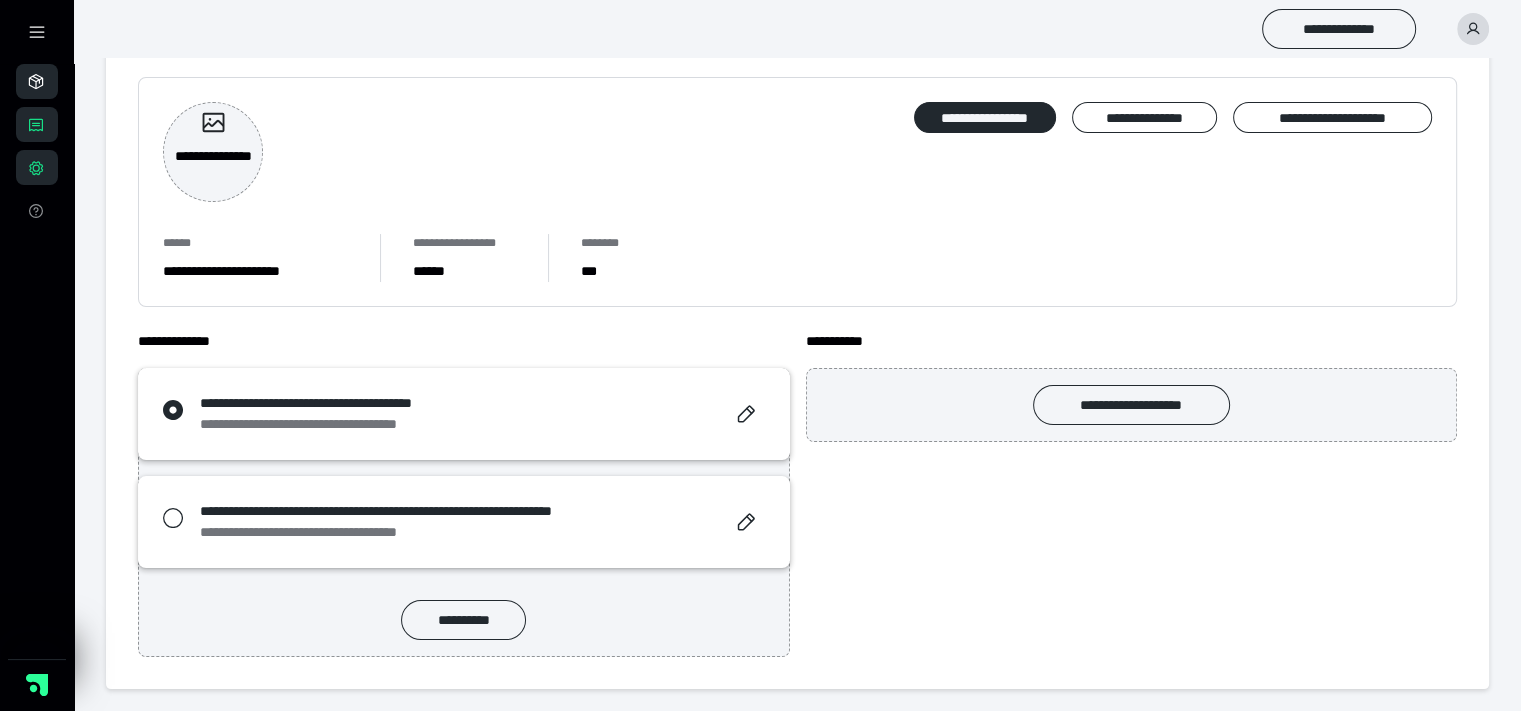 click 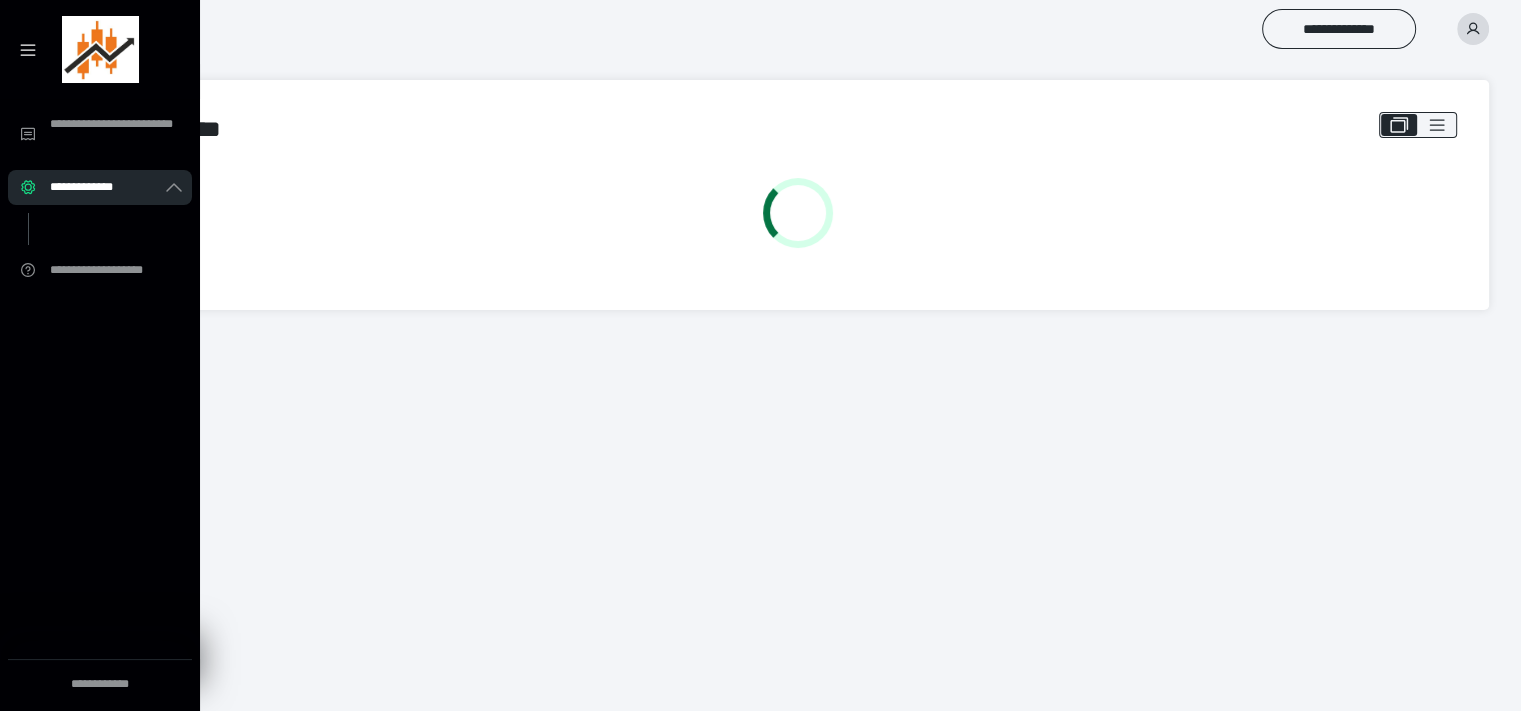 scroll, scrollTop: 0, scrollLeft: 0, axis: both 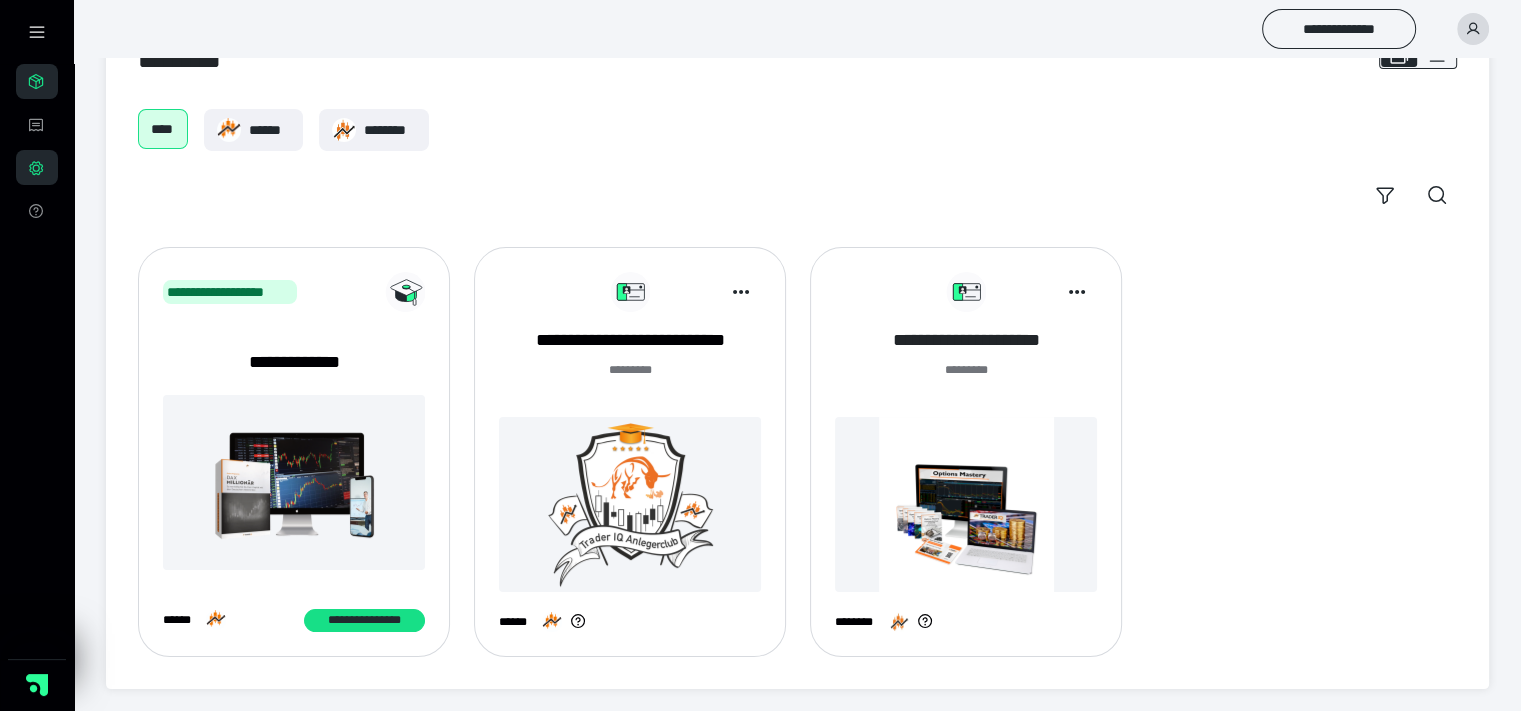 click on "**********" at bounding box center [966, 340] 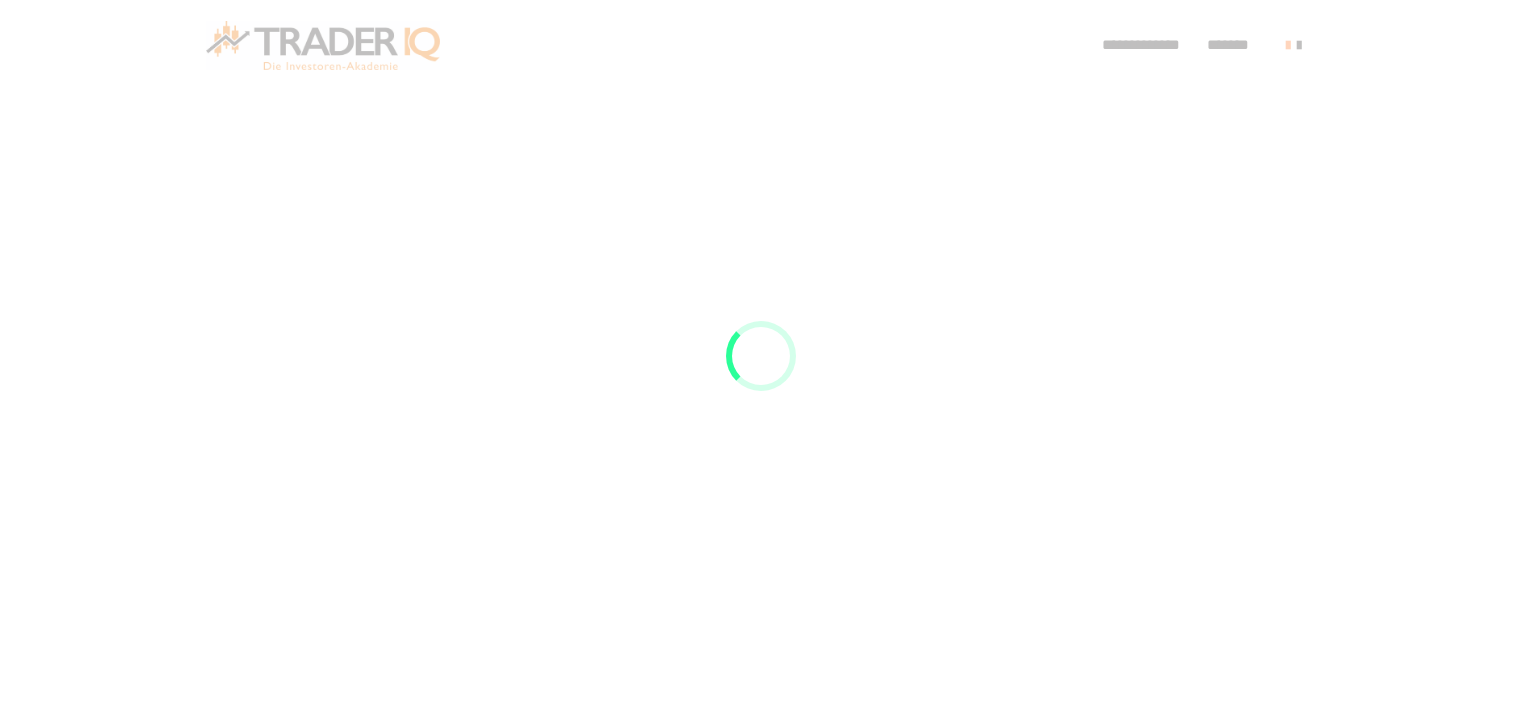 scroll, scrollTop: 0, scrollLeft: 0, axis: both 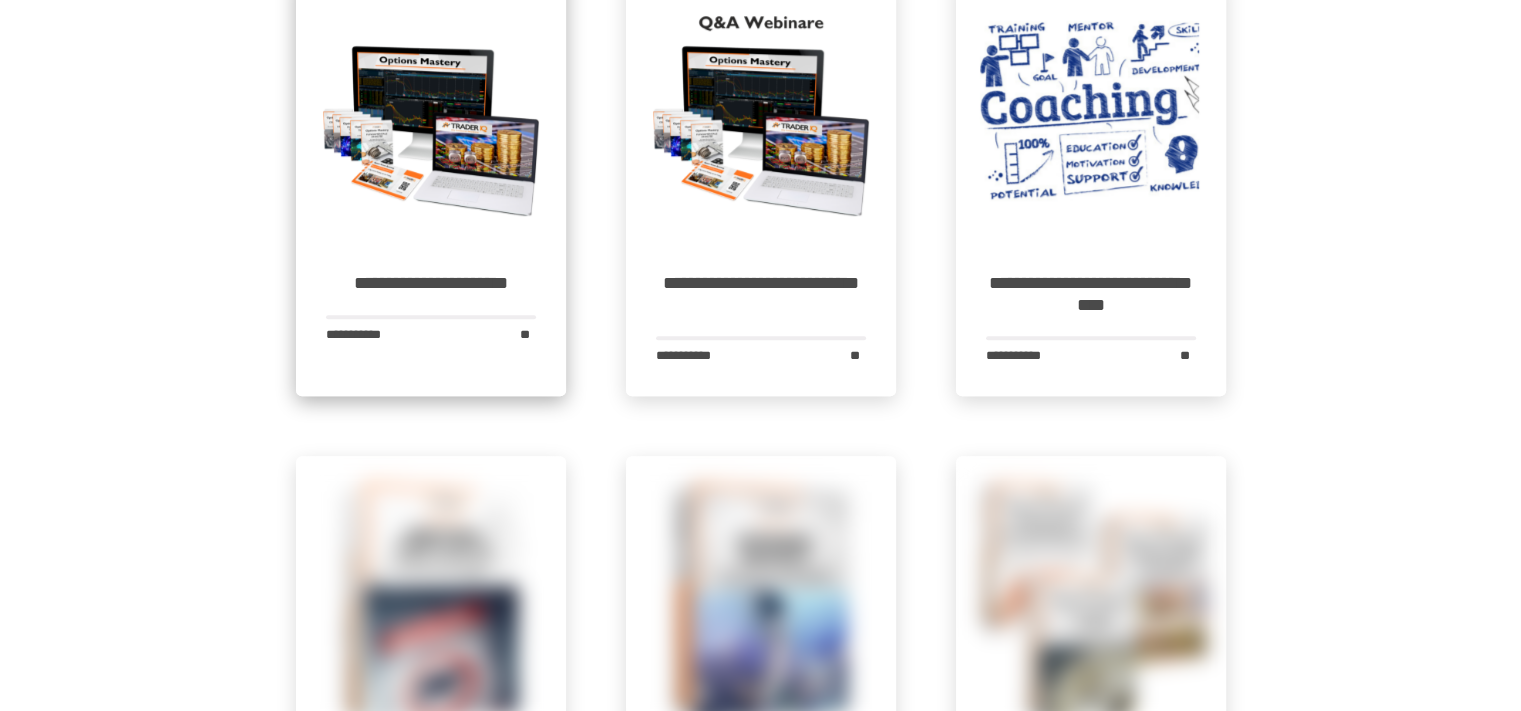 click at bounding box center (431, 108) 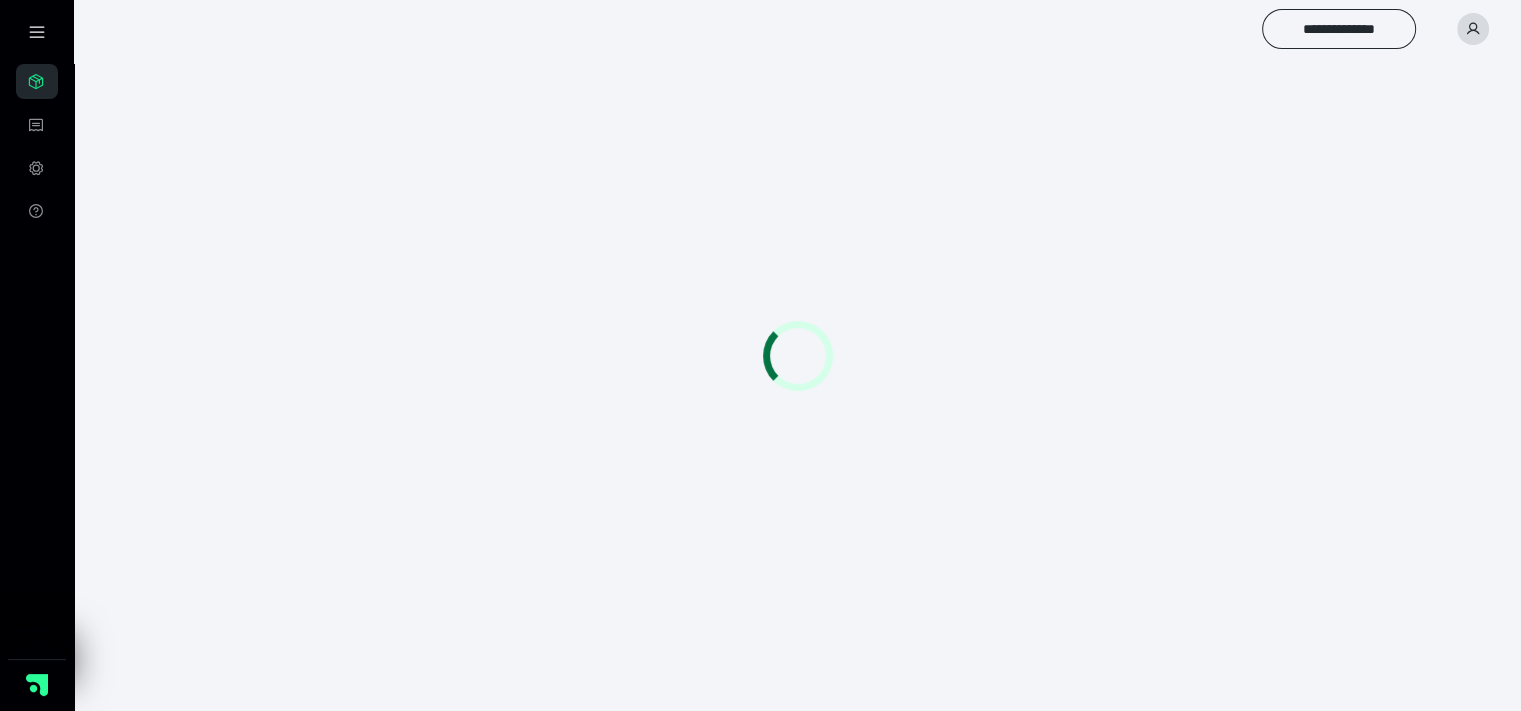 scroll, scrollTop: 56, scrollLeft: 0, axis: vertical 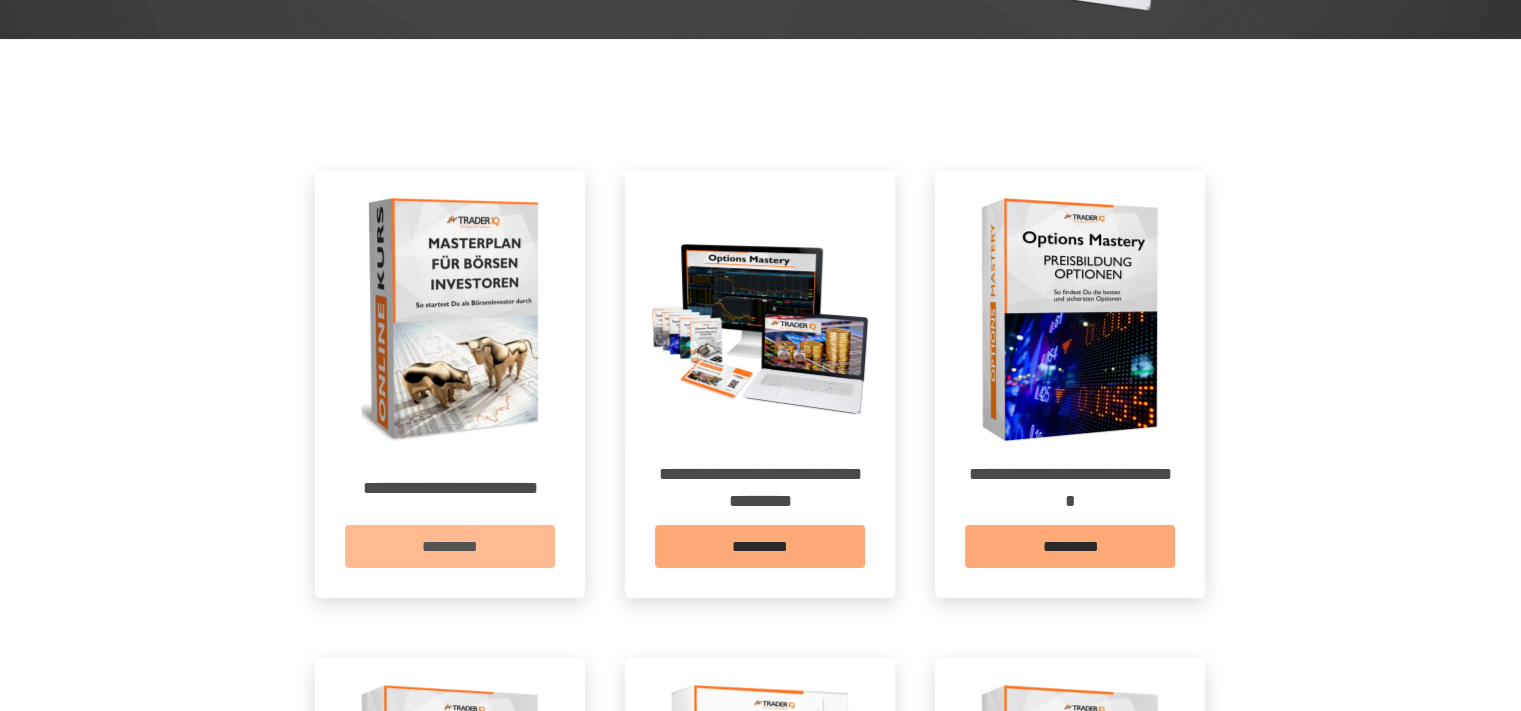 click on "*********" at bounding box center (450, 546) 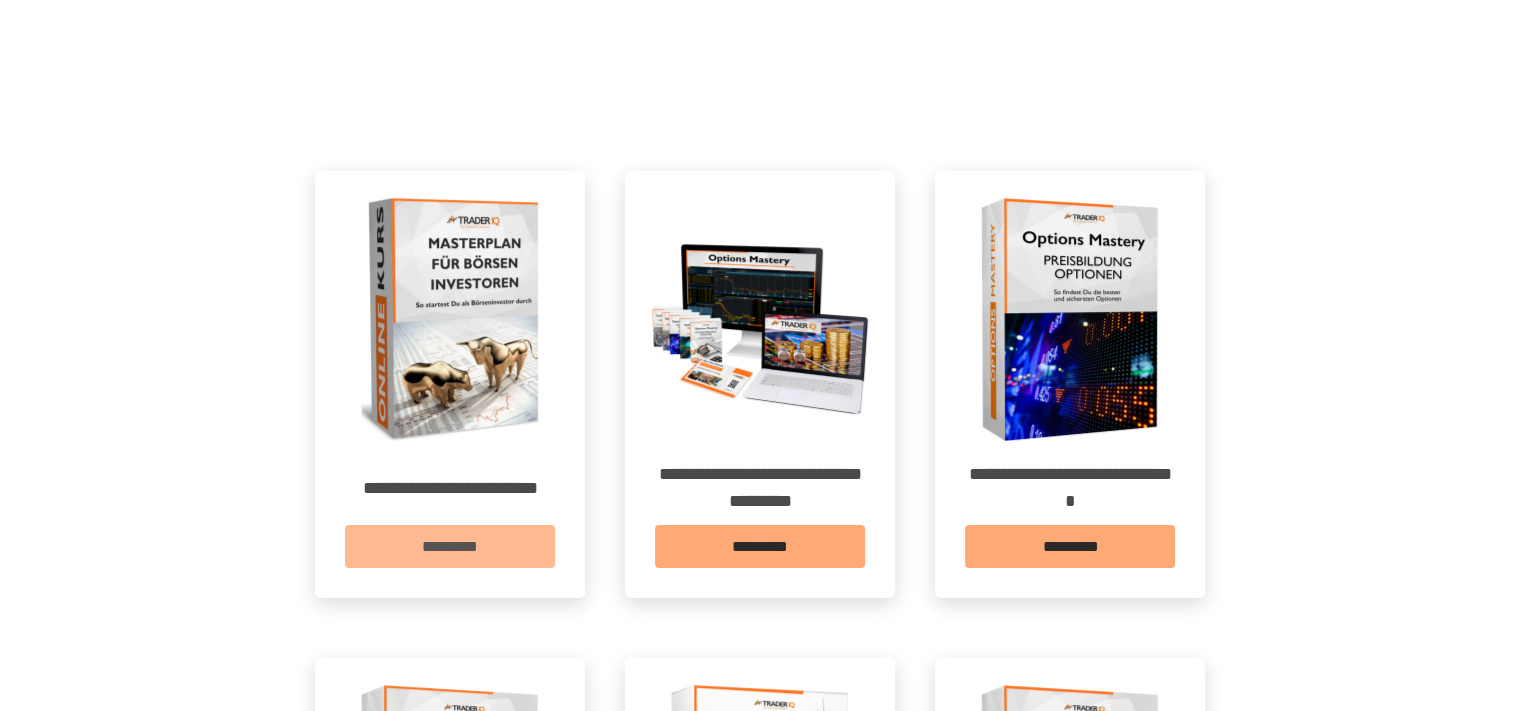 scroll, scrollTop: 0, scrollLeft: 0, axis: both 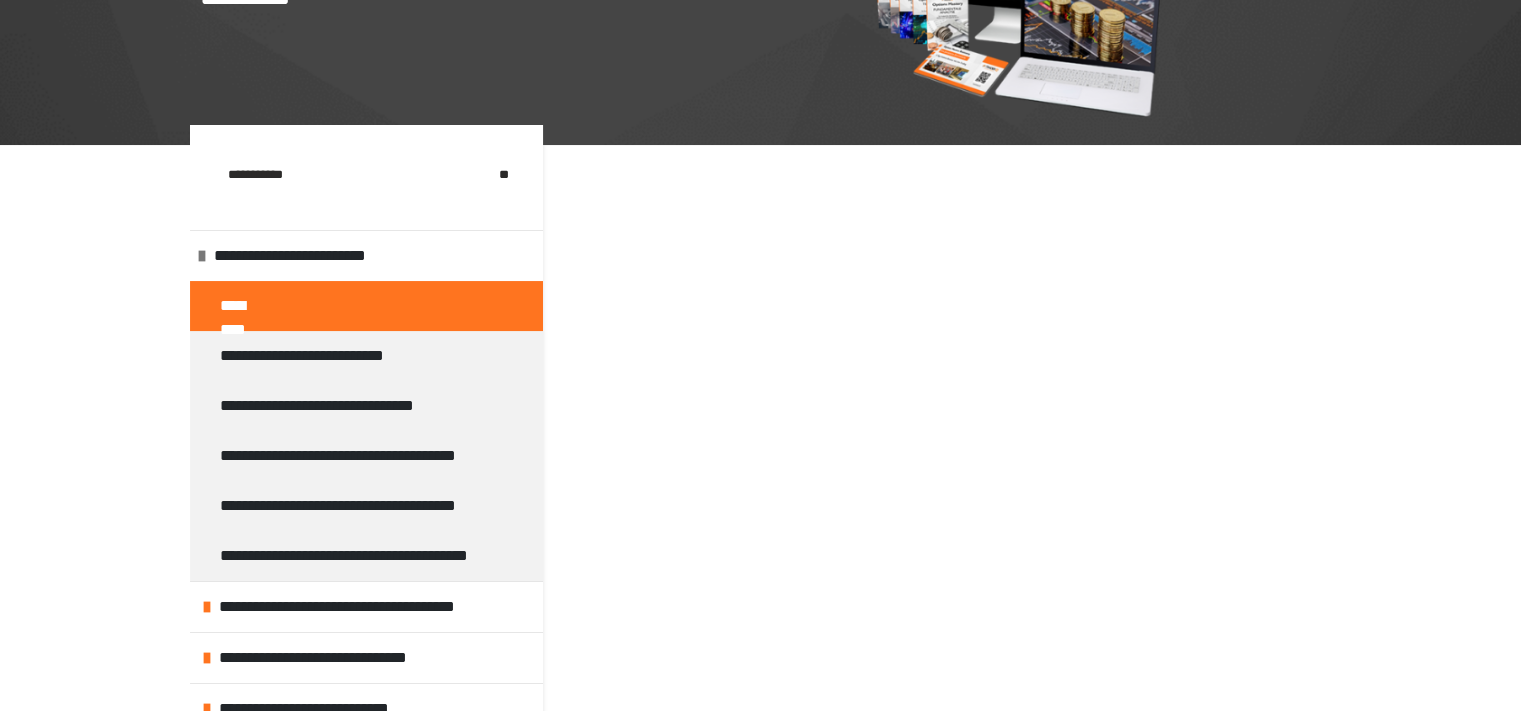 click on "*********" at bounding box center (366, 306) 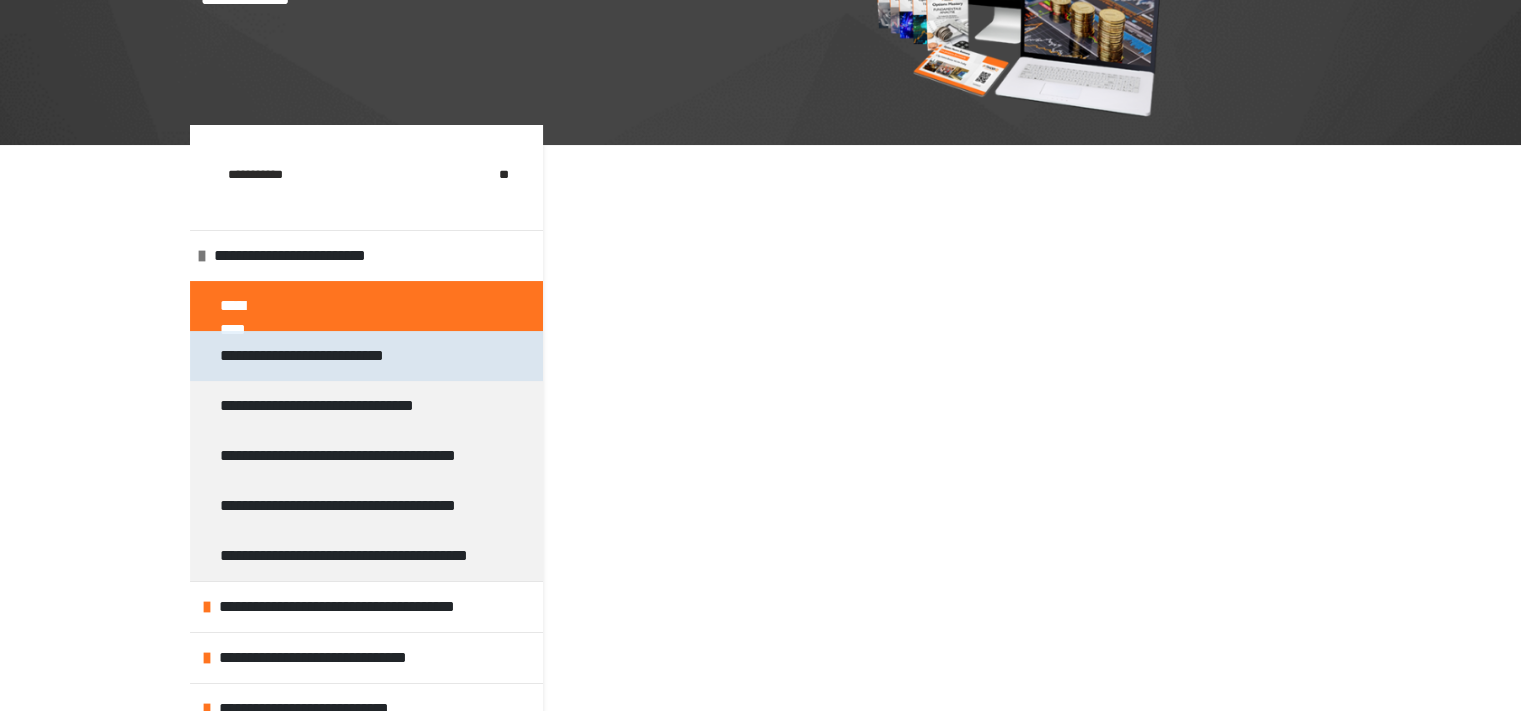 click on "**********" at bounding box center (303, 356) 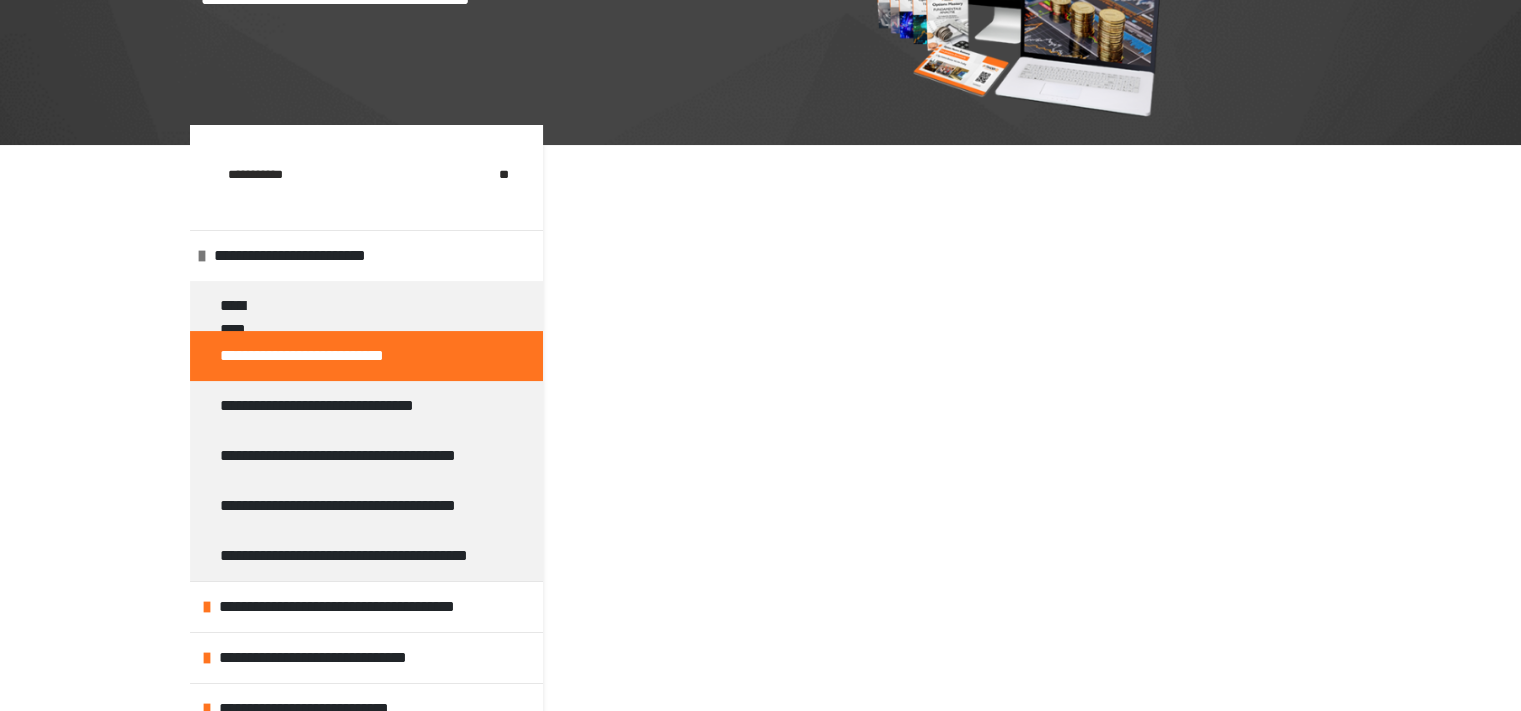 click on "**********" at bounding box center [303, 356] 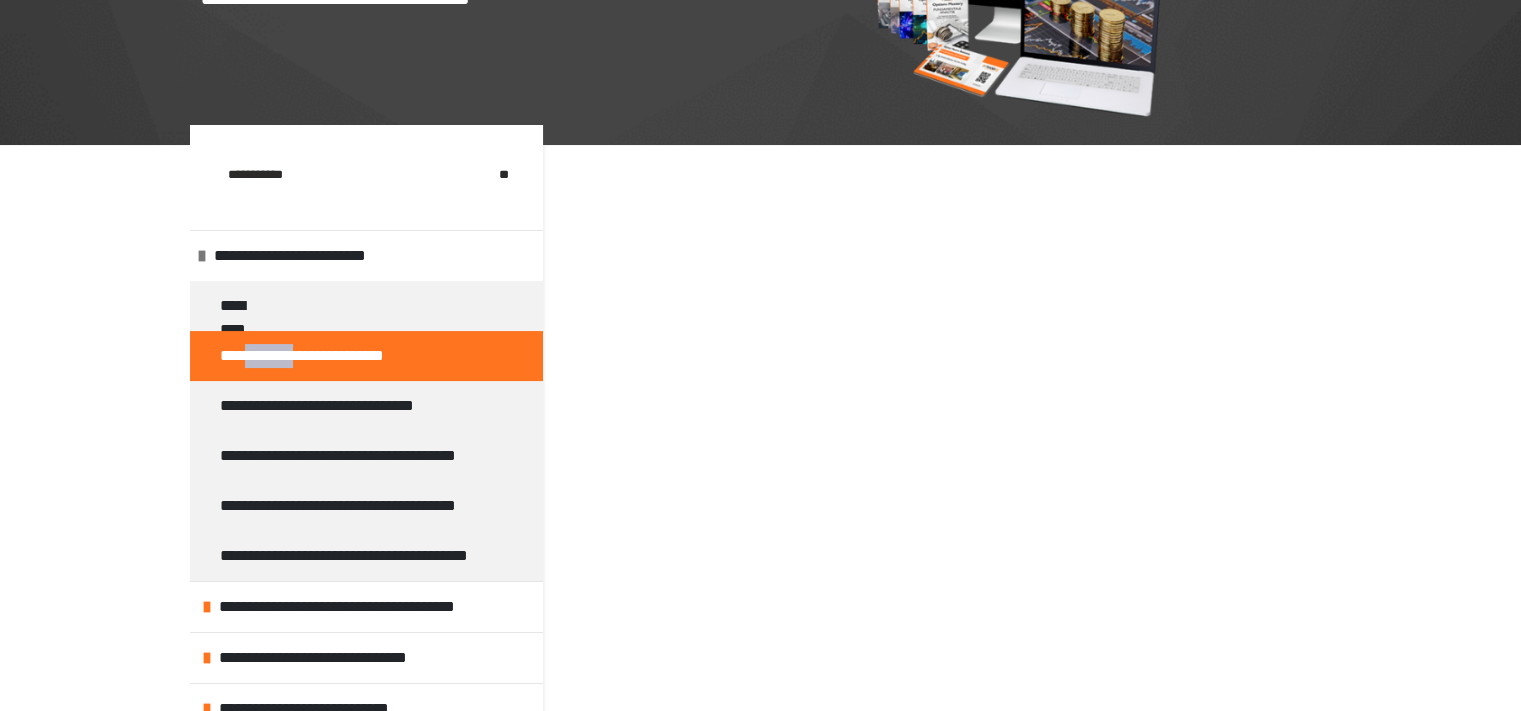 click on "**********" at bounding box center (303, 356) 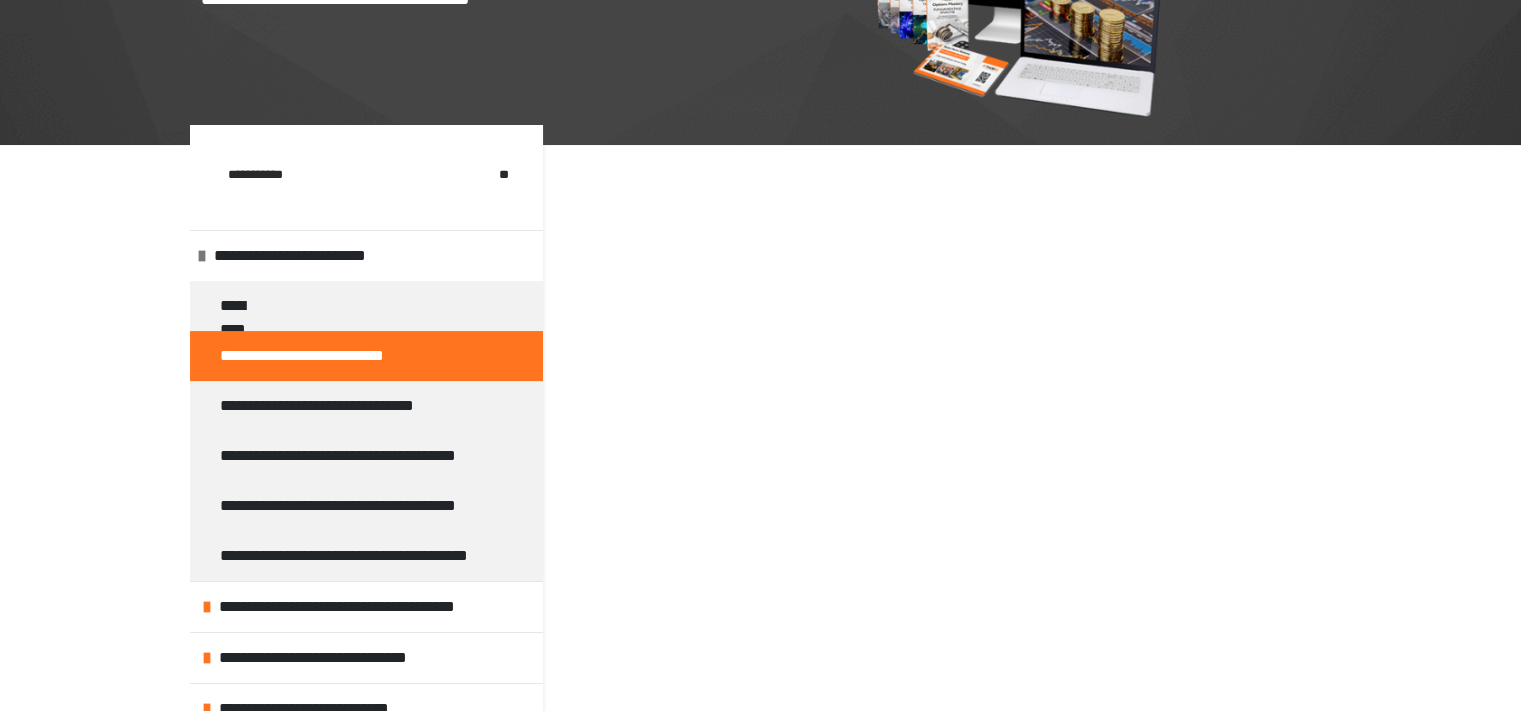 click on "**********" at bounding box center [366, 356] 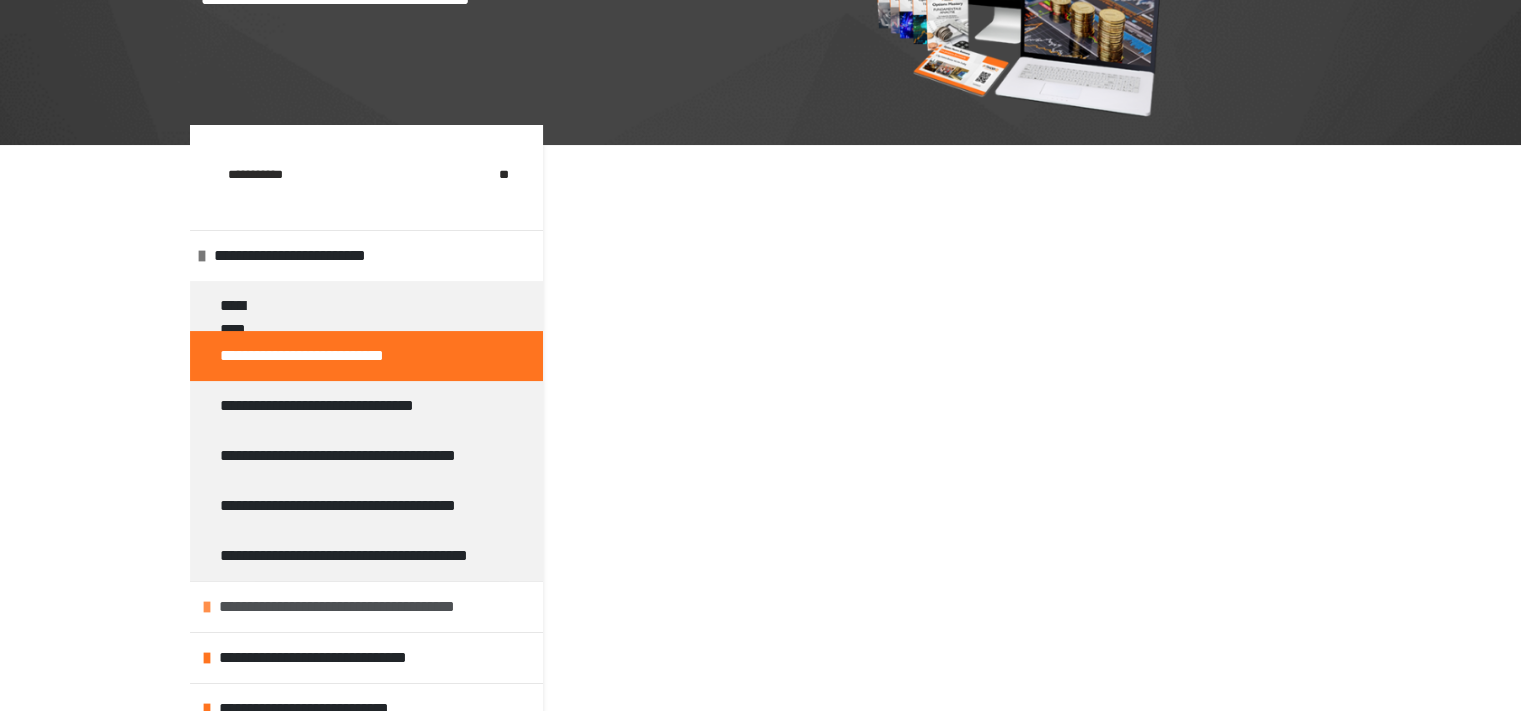 click on "**********" at bounding box center (354, 607) 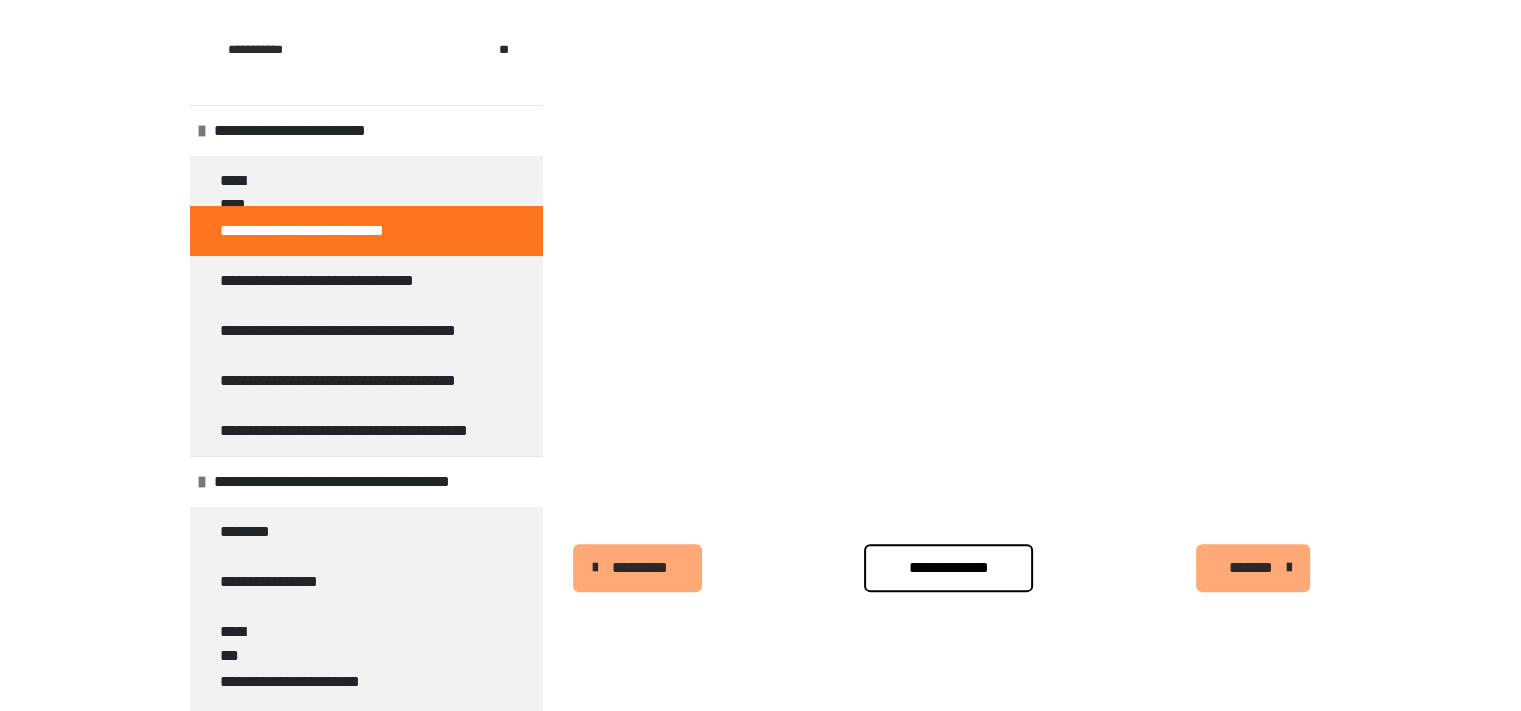 scroll, scrollTop: 424, scrollLeft: 0, axis: vertical 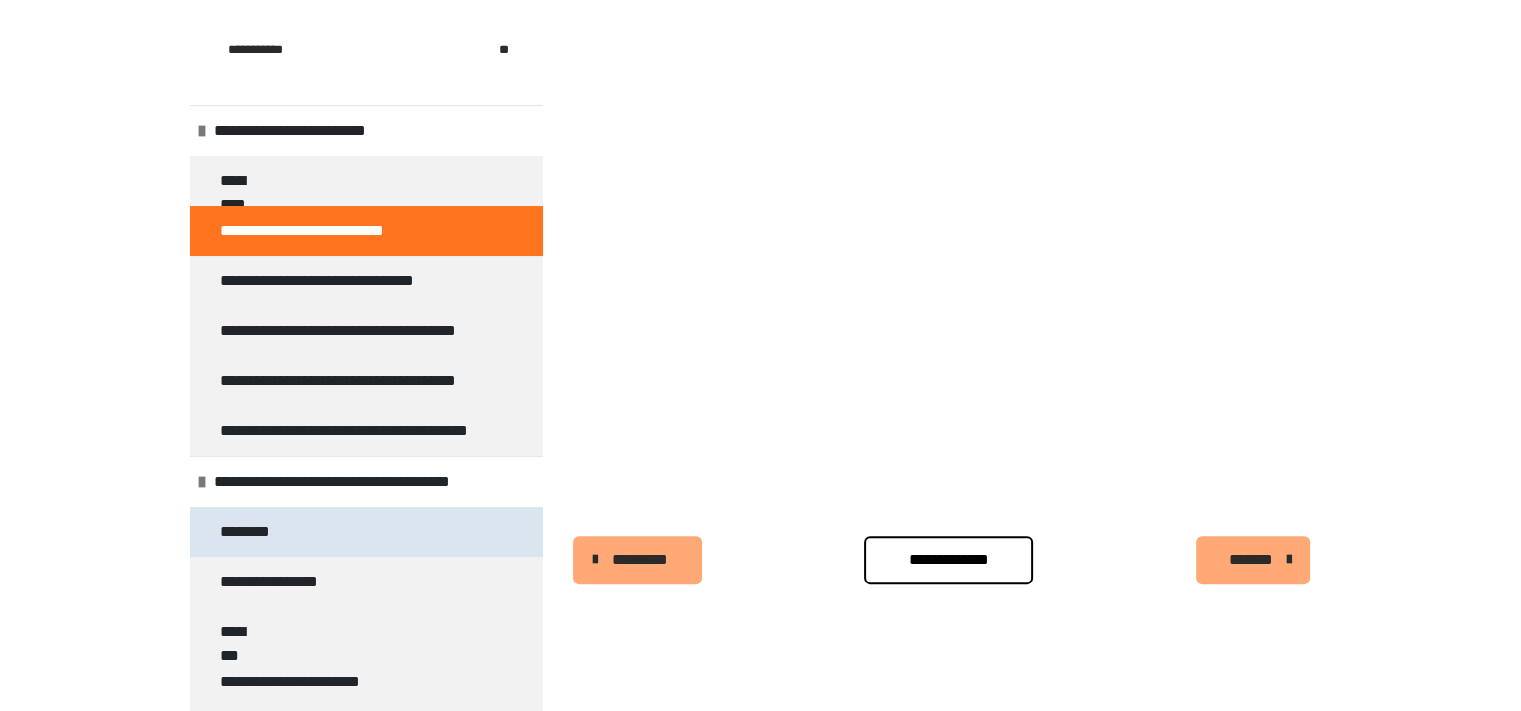 click on "********" at bounding box center (251, 532) 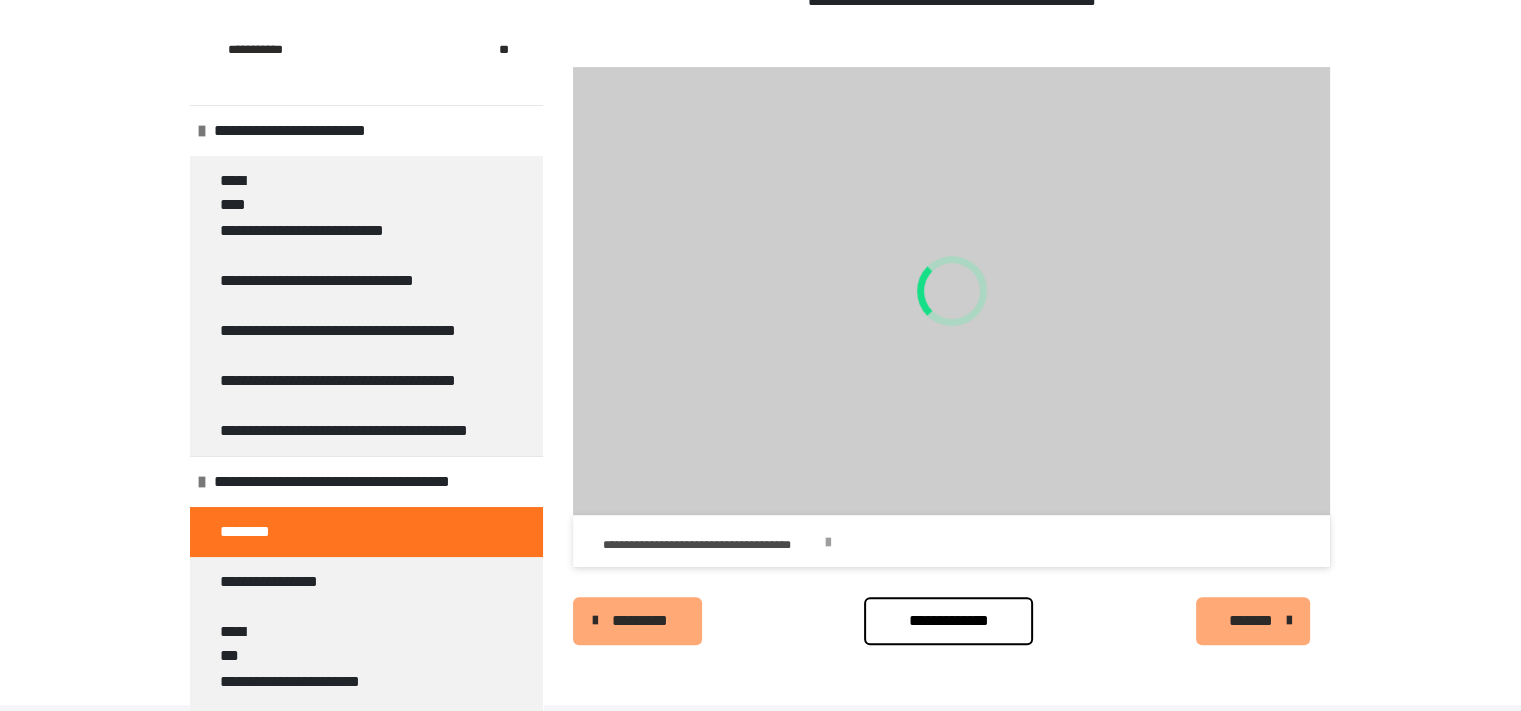 scroll, scrollTop: 651, scrollLeft: 0, axis: vertical 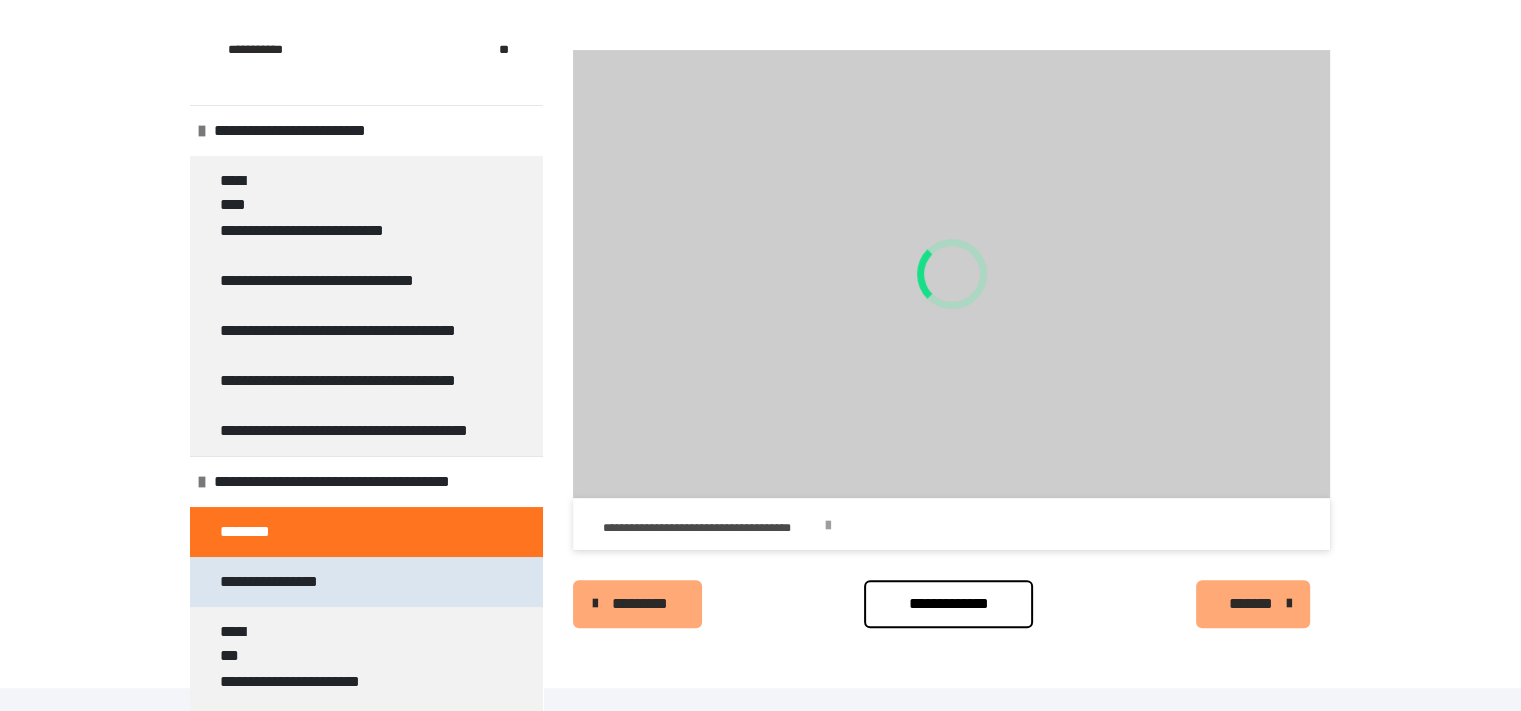 click on "**********" at bounding box center (277, 582) 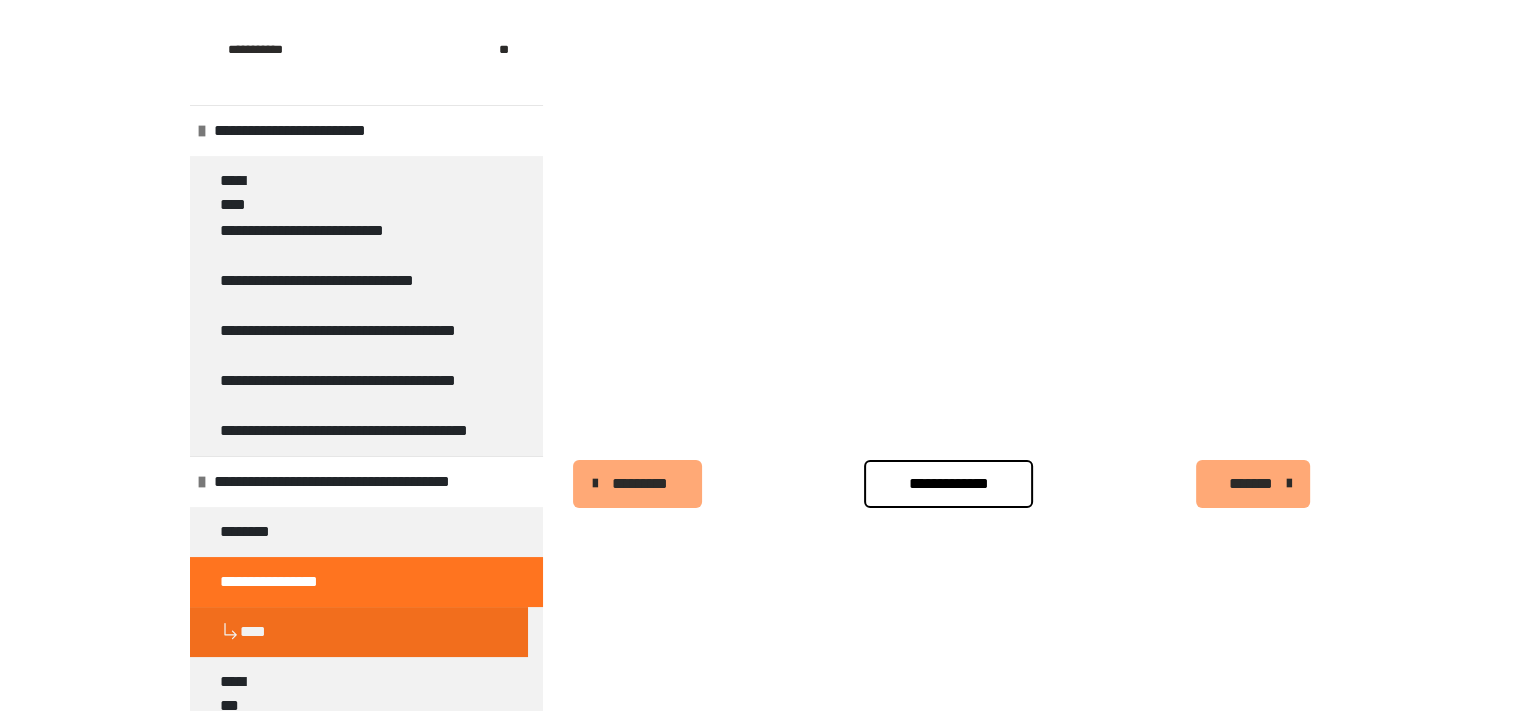 scroll, scrollTop: 431, scrollLeft: 0, axis: vertical 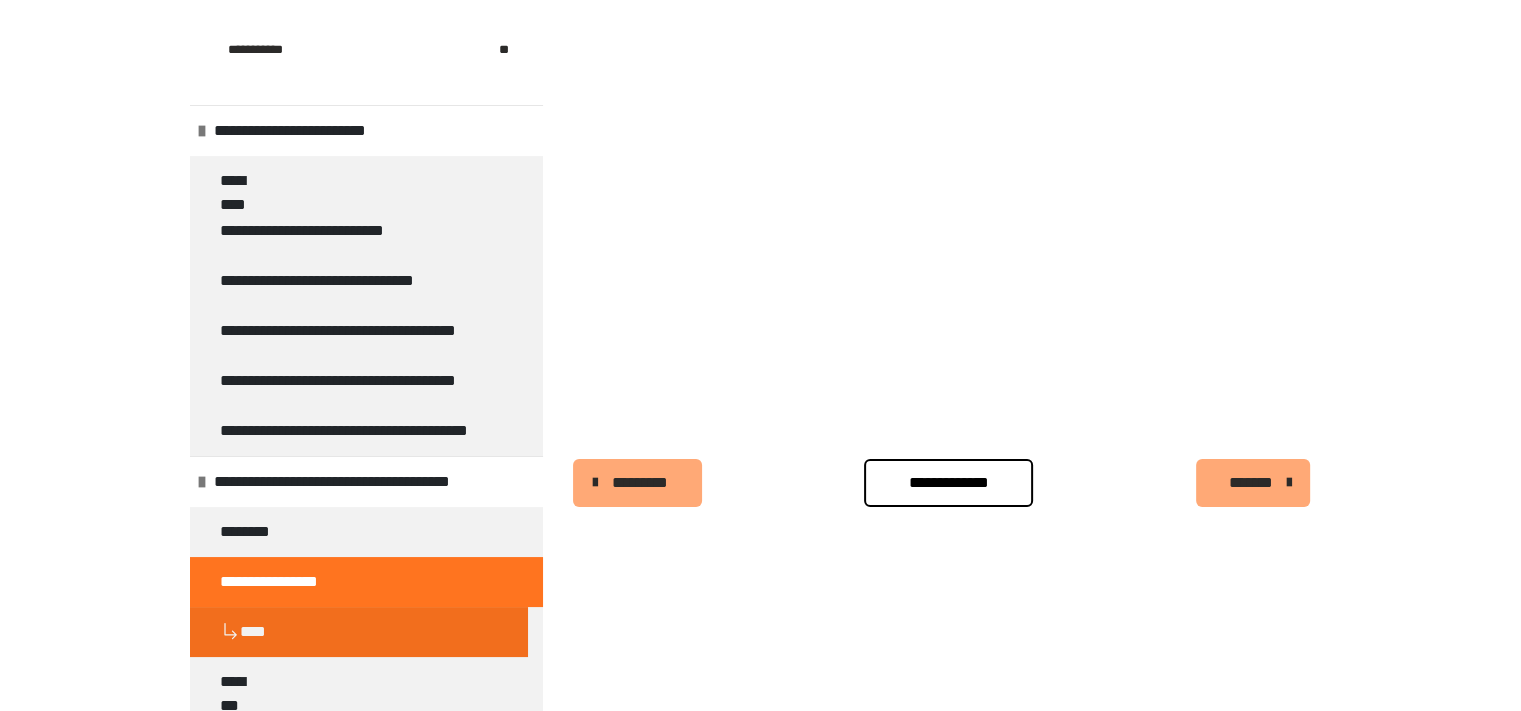 click at bounding box center [595, 483] 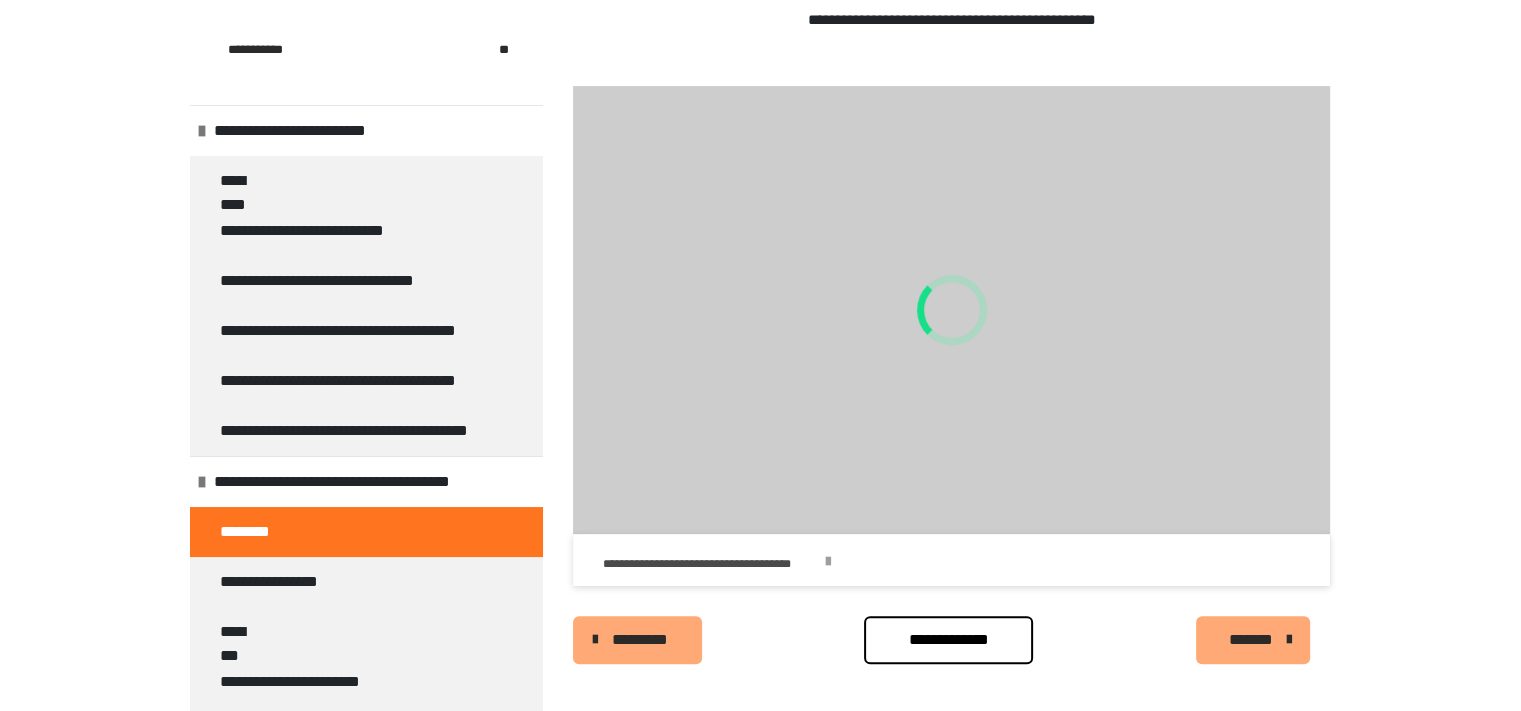 scroll, scrollTop: 661, scrollLeft: 0, axis: vertical 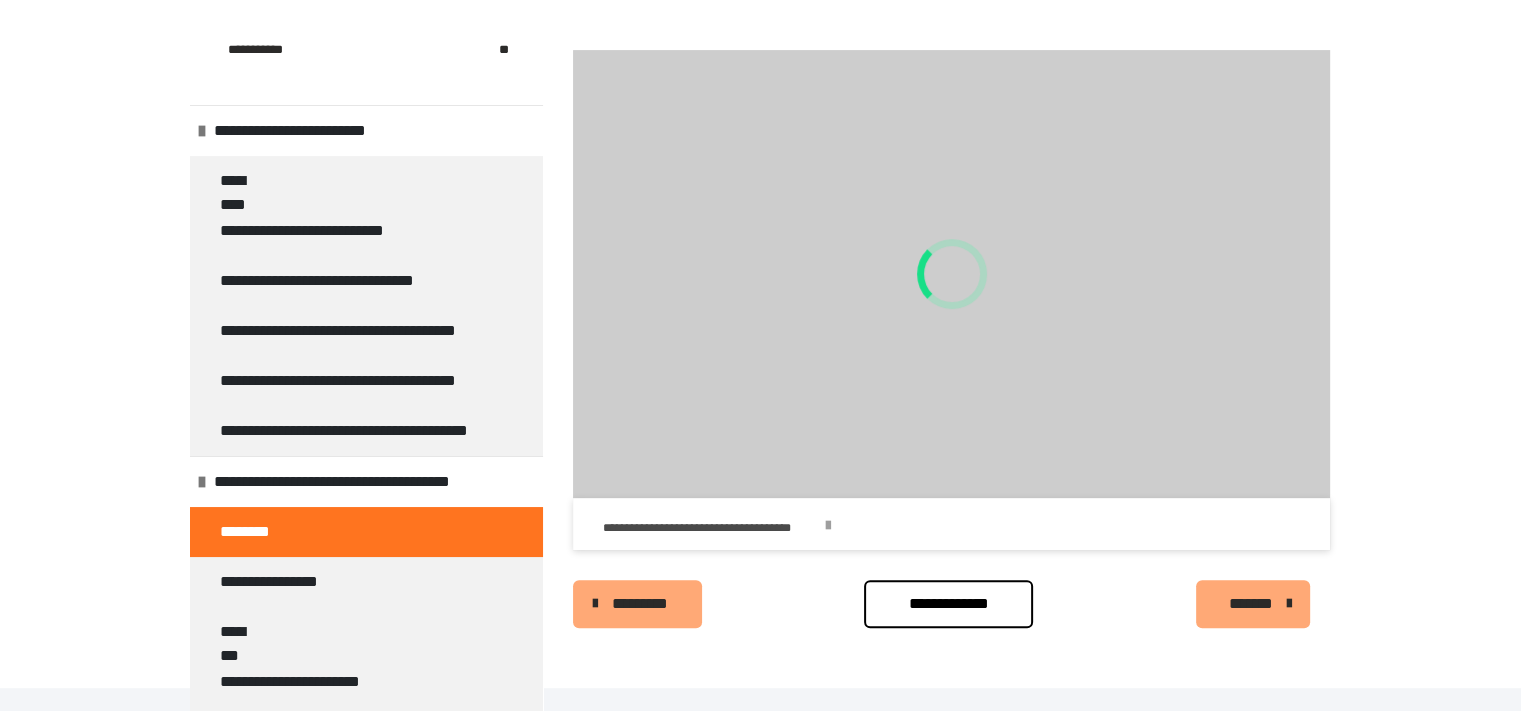 click on "********" at bounding box center (251, 532) 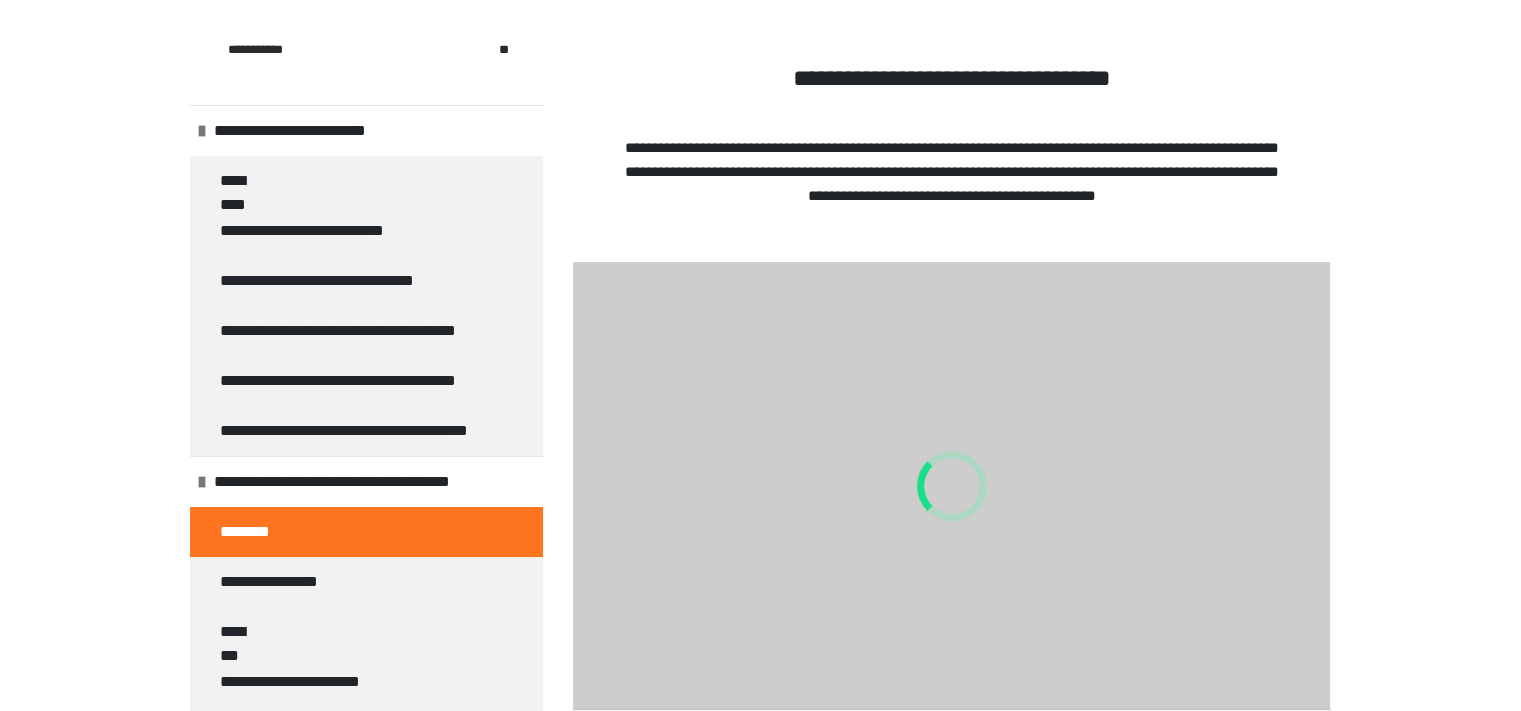 scroll, scrollTop: 550, scrollLeft: 0, axis: vertical 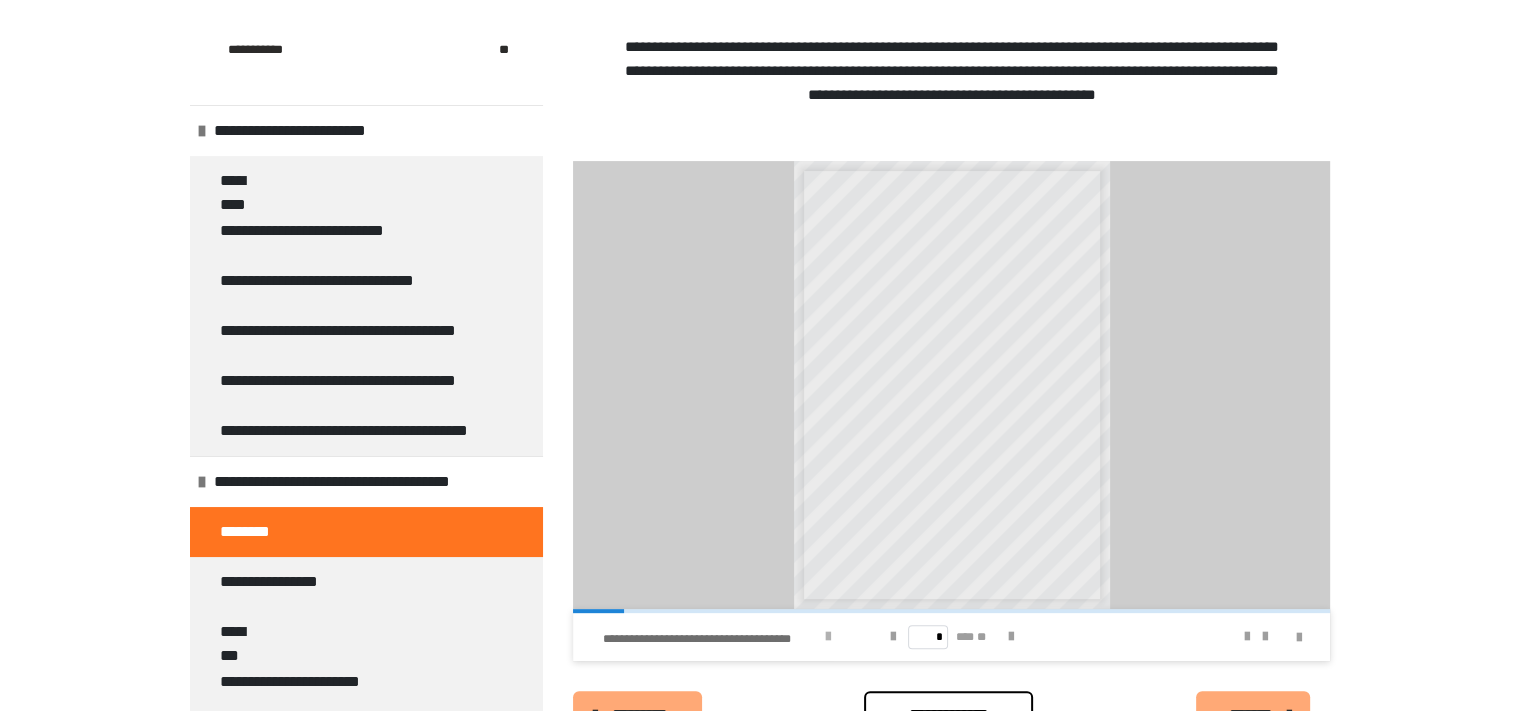 drag, startPoint x: 617, startPoint y: 635, endPoint x: 685, endPoint y: 641, distance: 68.26419 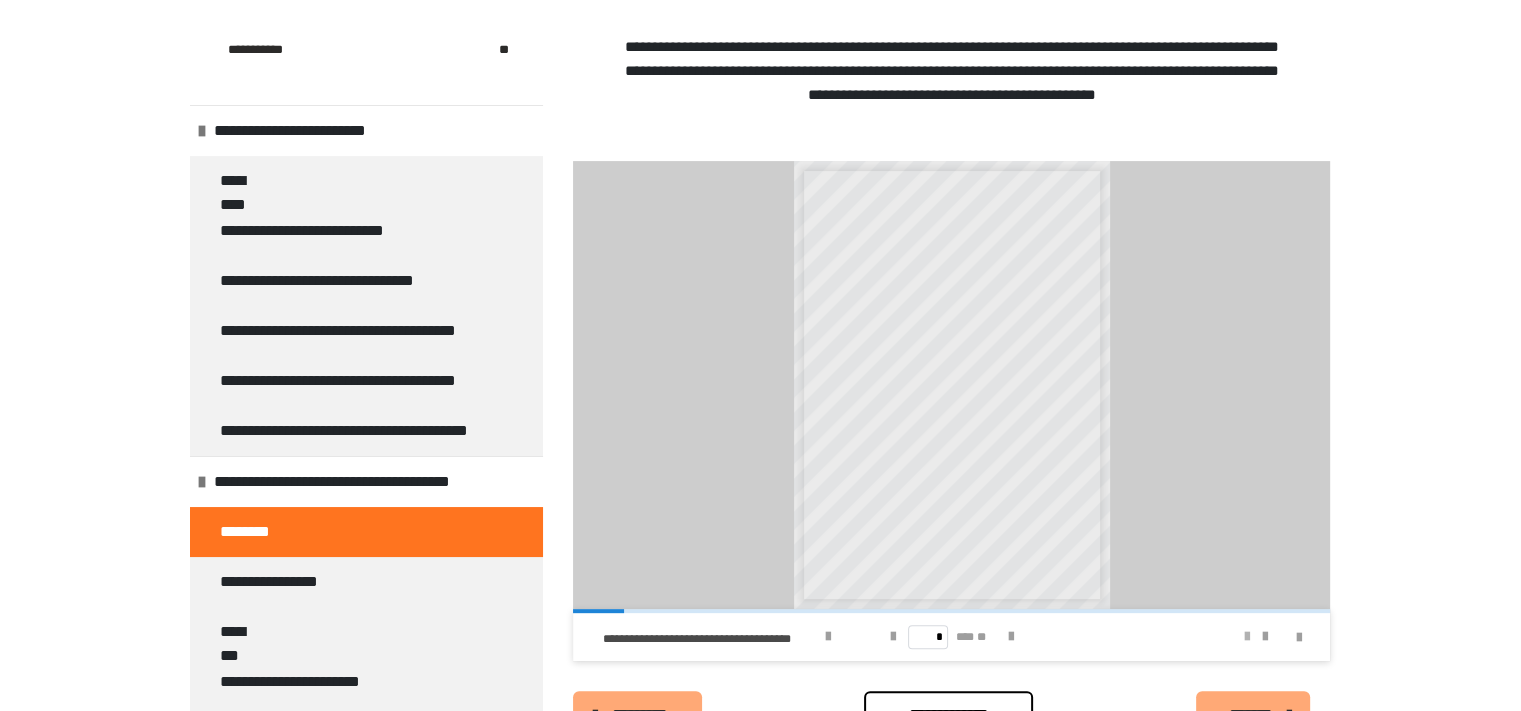 click at bounding box center [1246, 637] 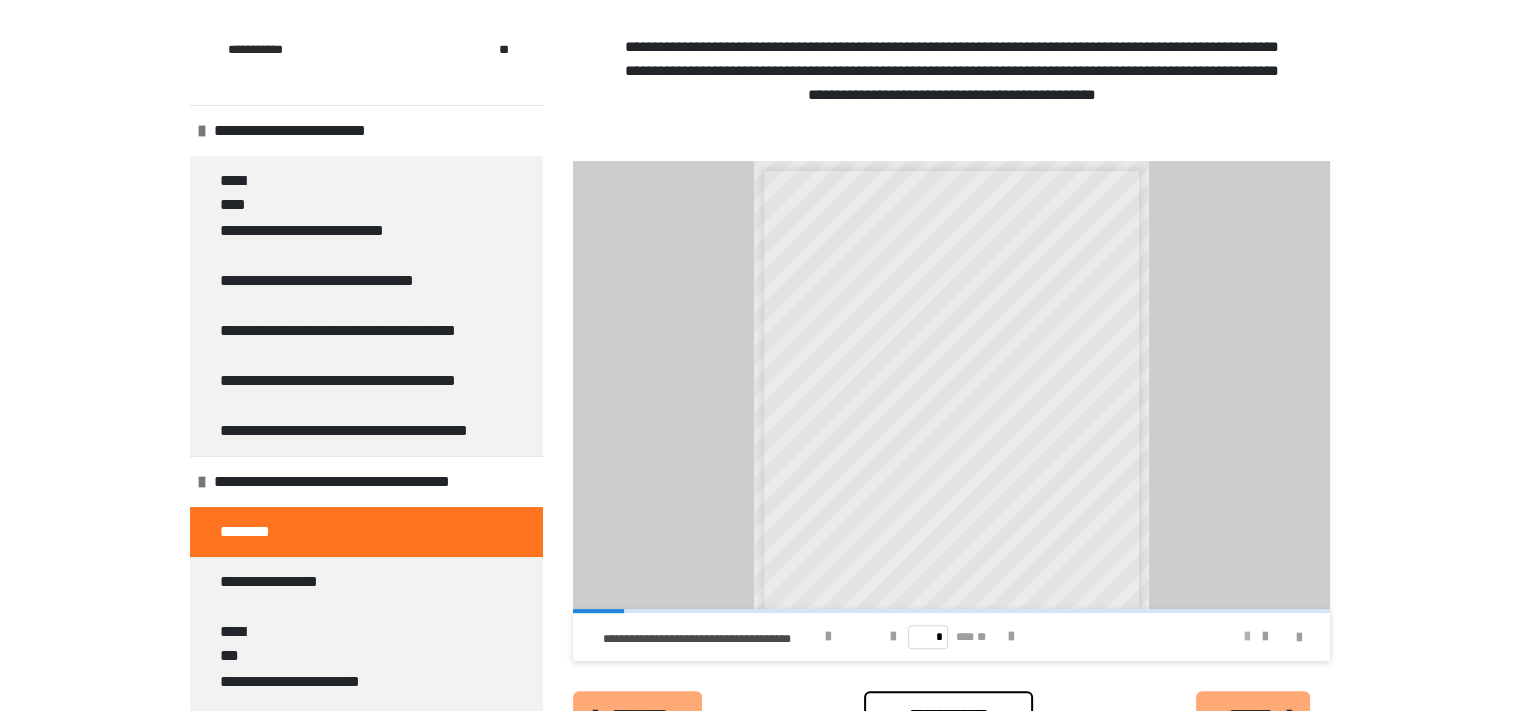 click at bounding box center (1246, 637) 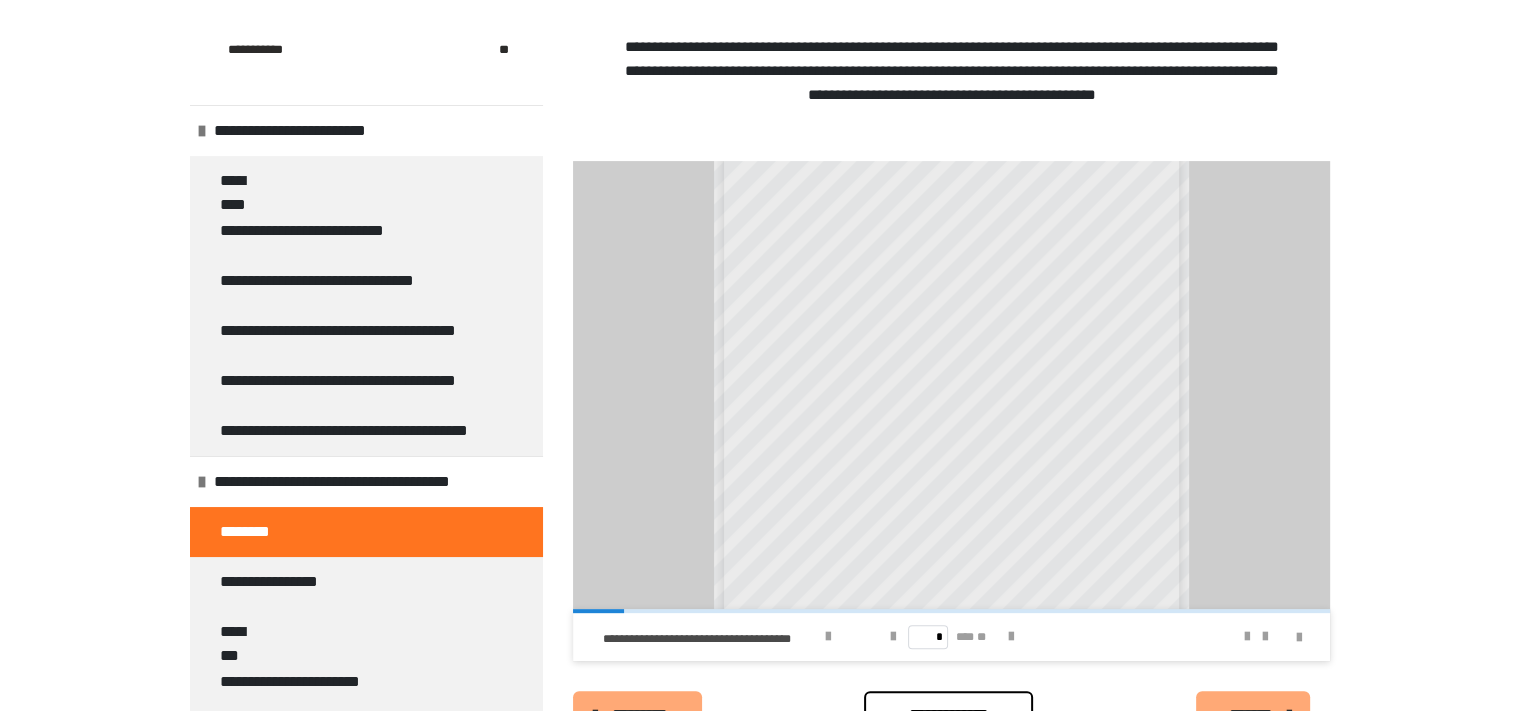 scroll, scrollTop: 224, scrollLeft: 0, axis: vertical 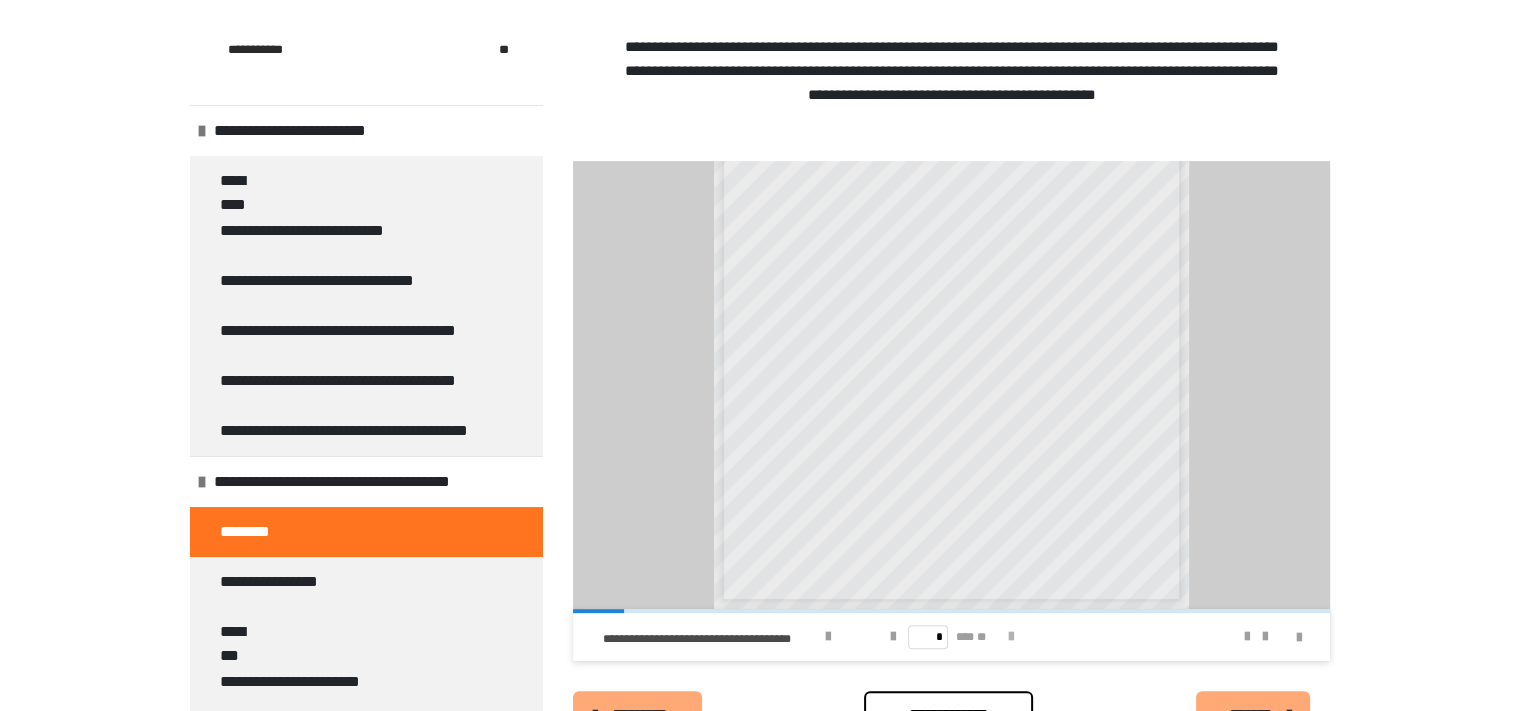 click at bounding box center [1011, 637] 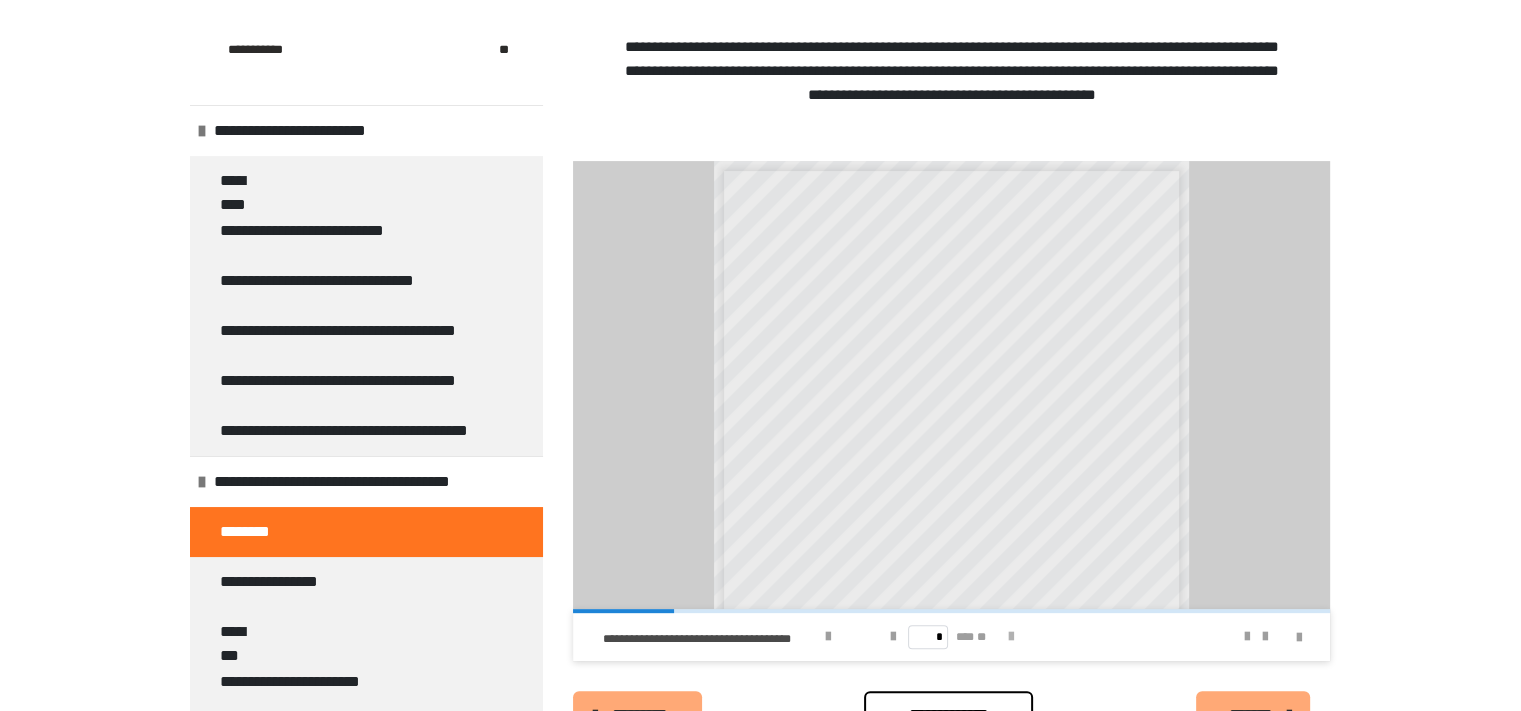 click at bounding box center [1011, 637] 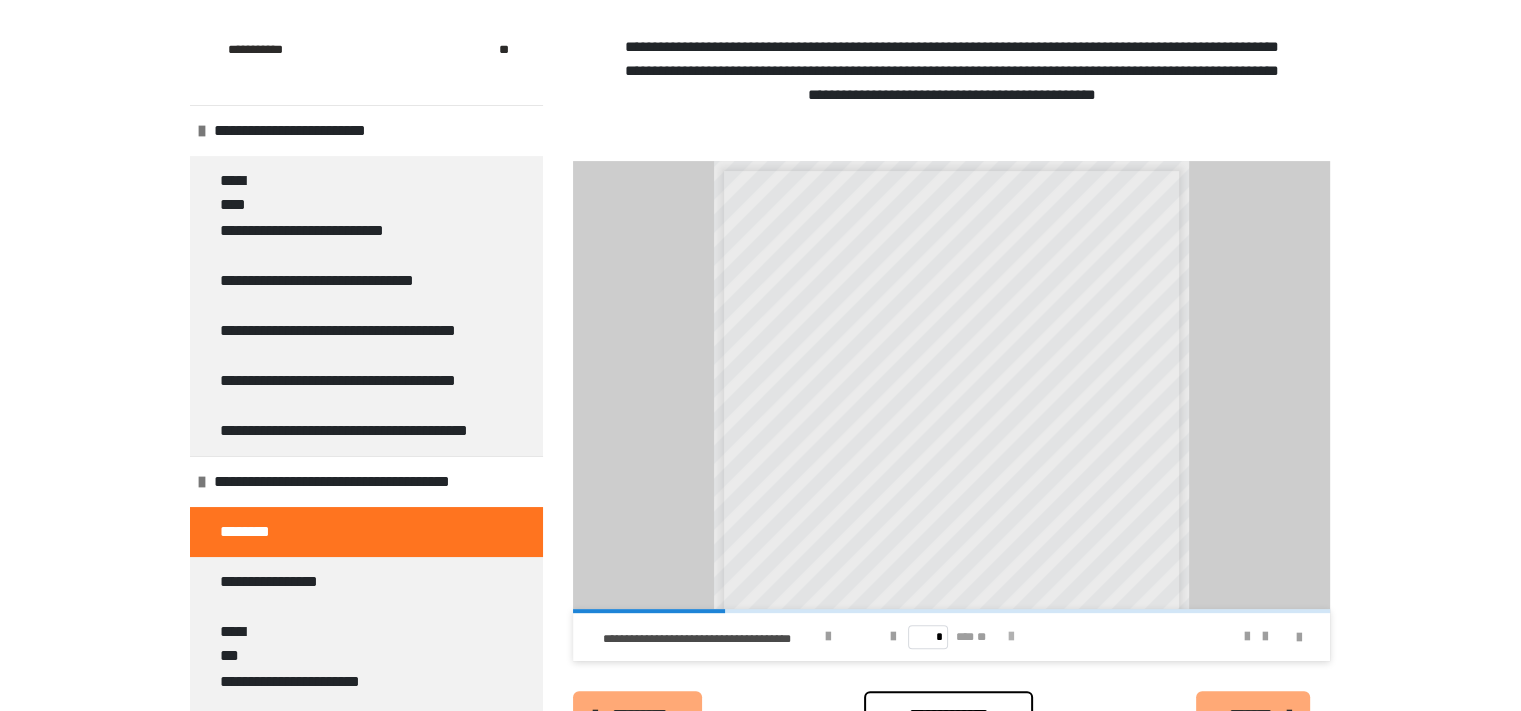 click at bounding box center [1011, 637] 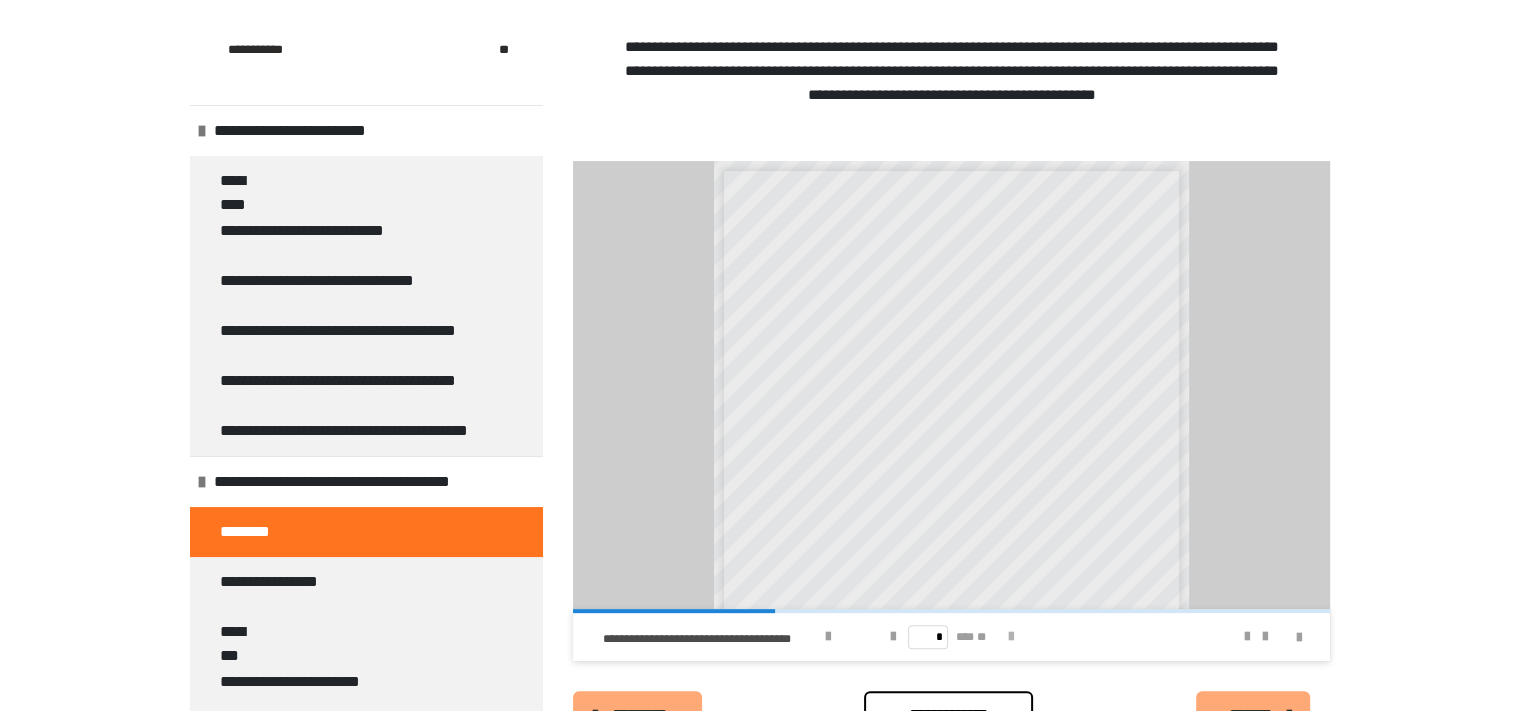 click at bounding box center [1011, 637] 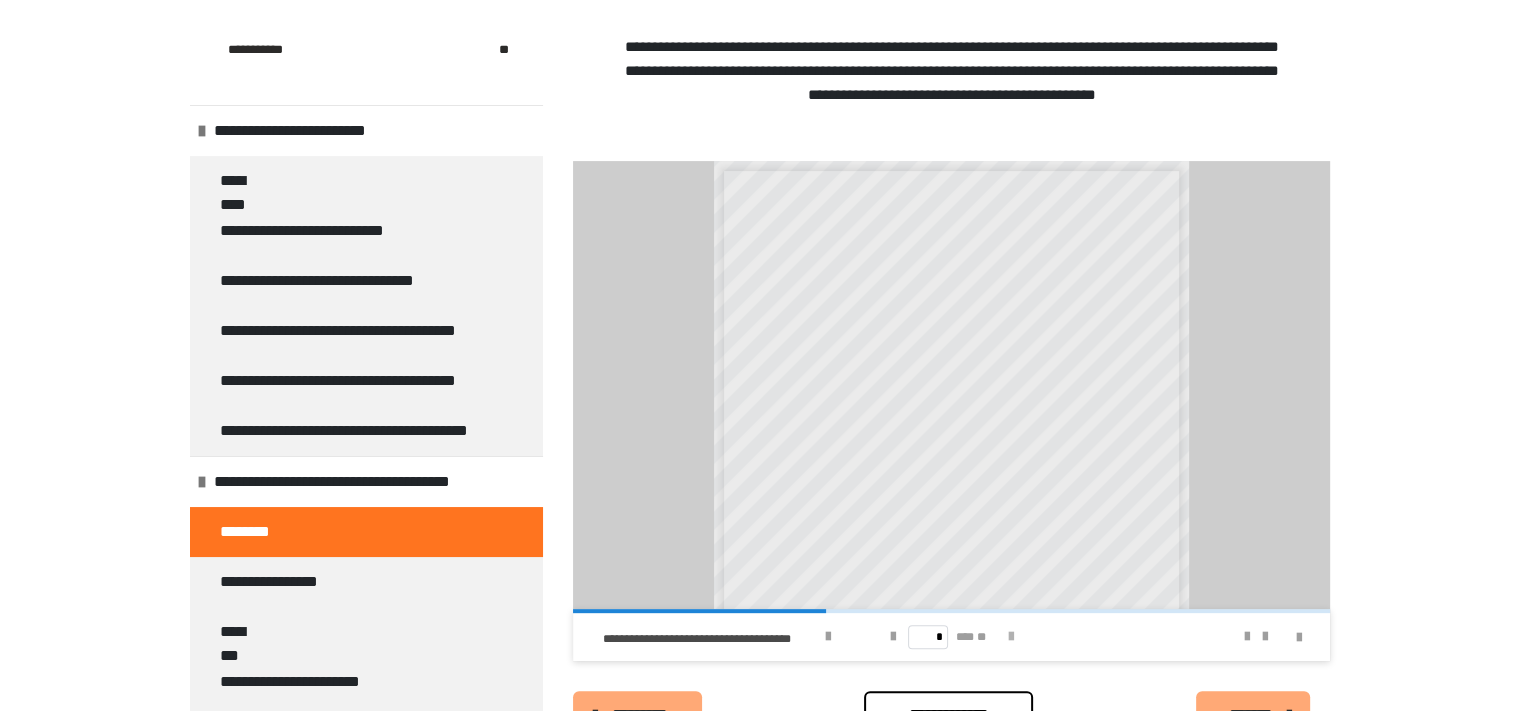 click at bounding box center [1011, 637] 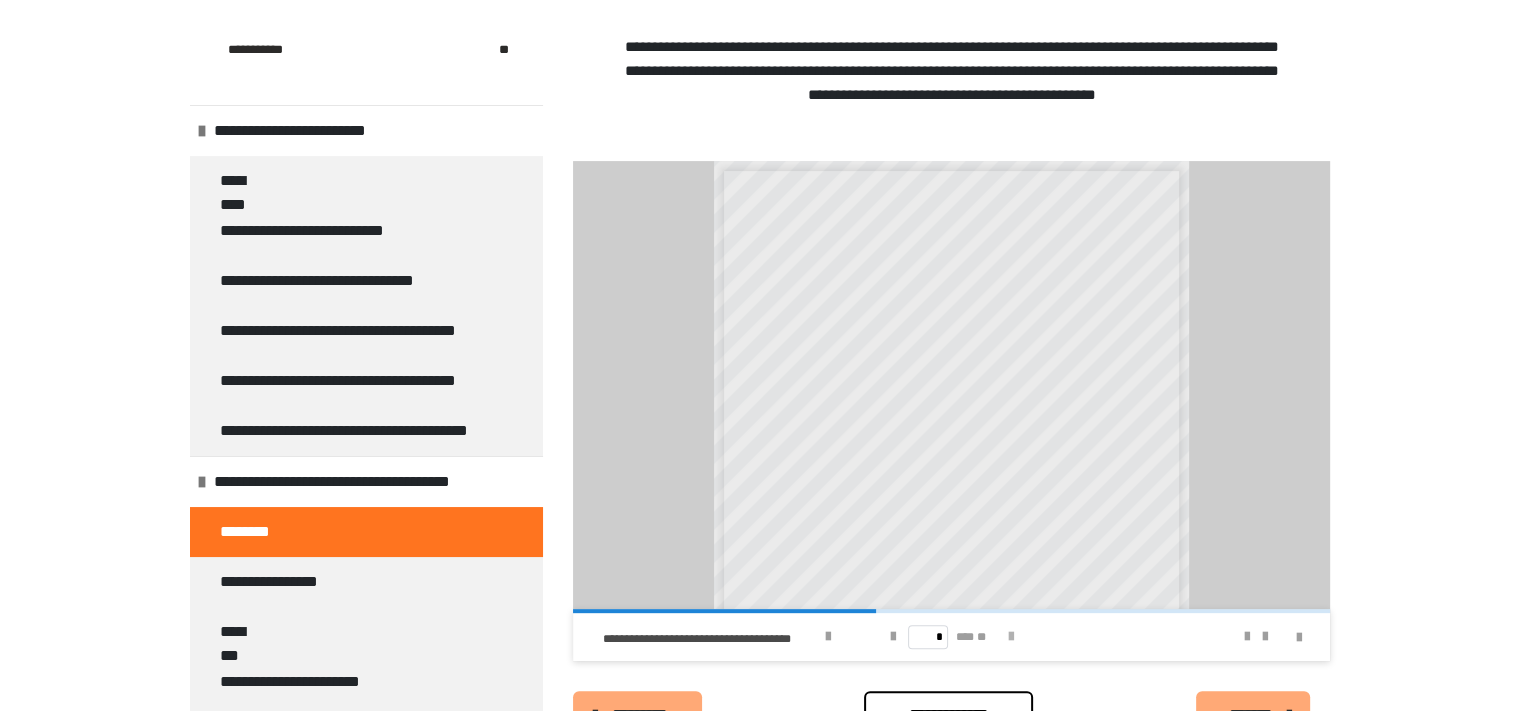 click at bounding box center (1011, 637) 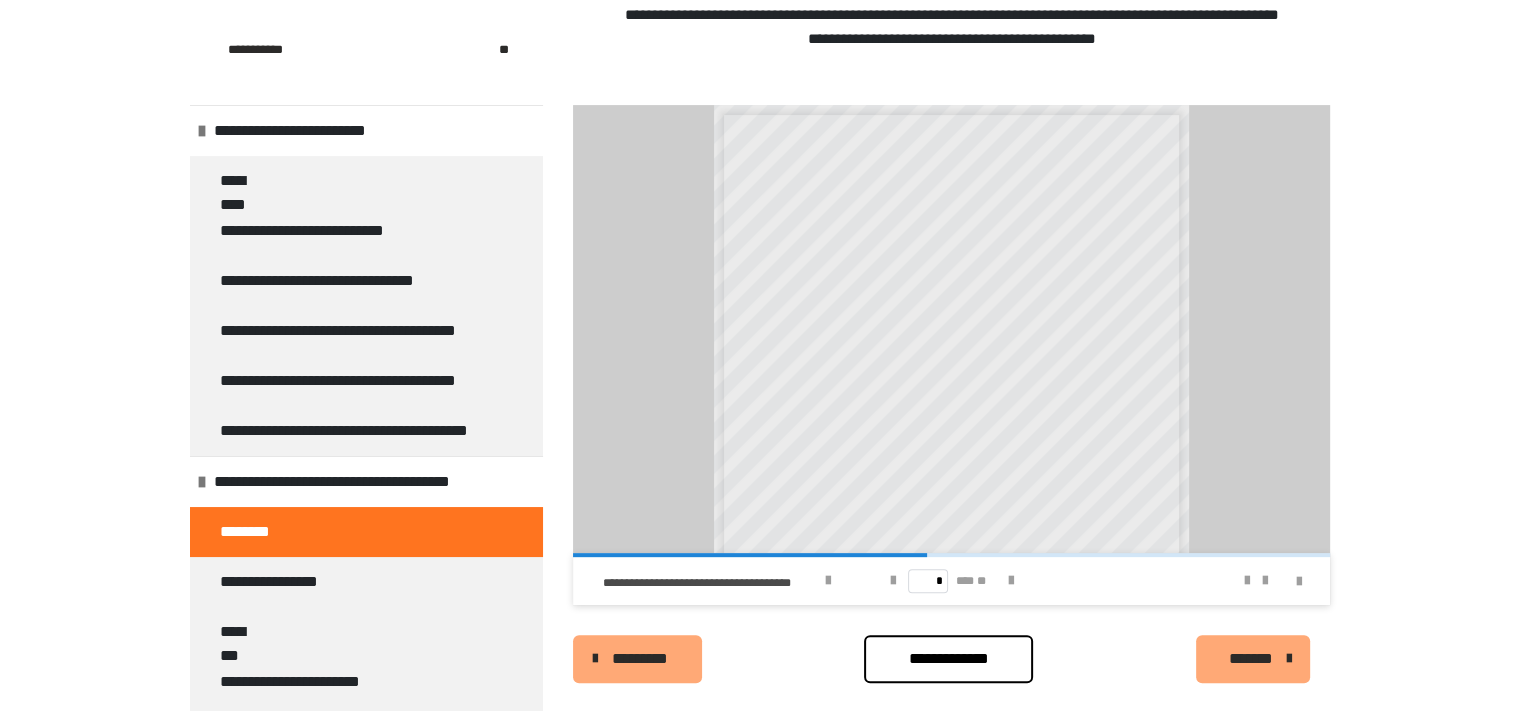 scroll, scrollTop: 661, scrollLeft: 0, axis: vertical 